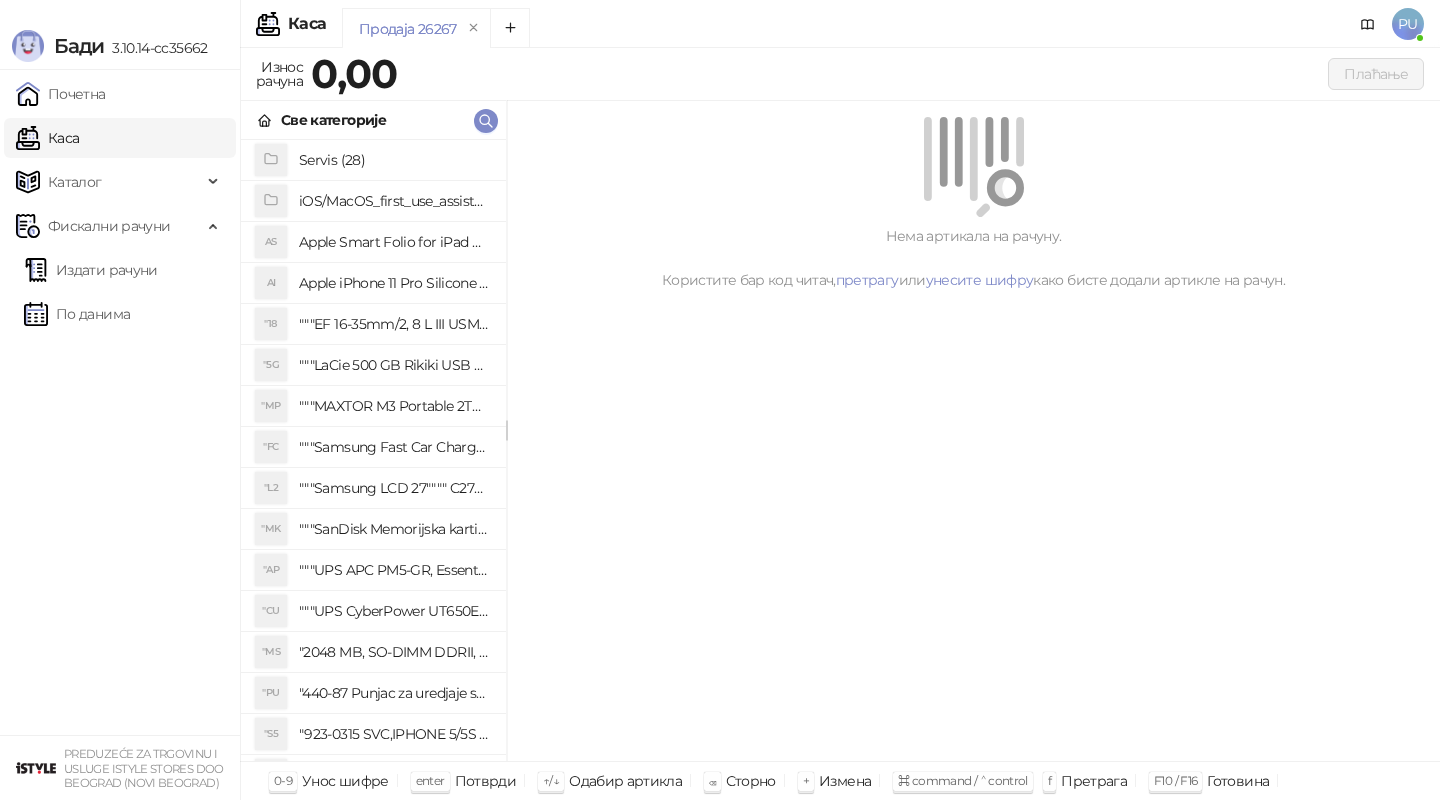 scroll, scrollTop: 0, scrollLeft: 0, axis: both 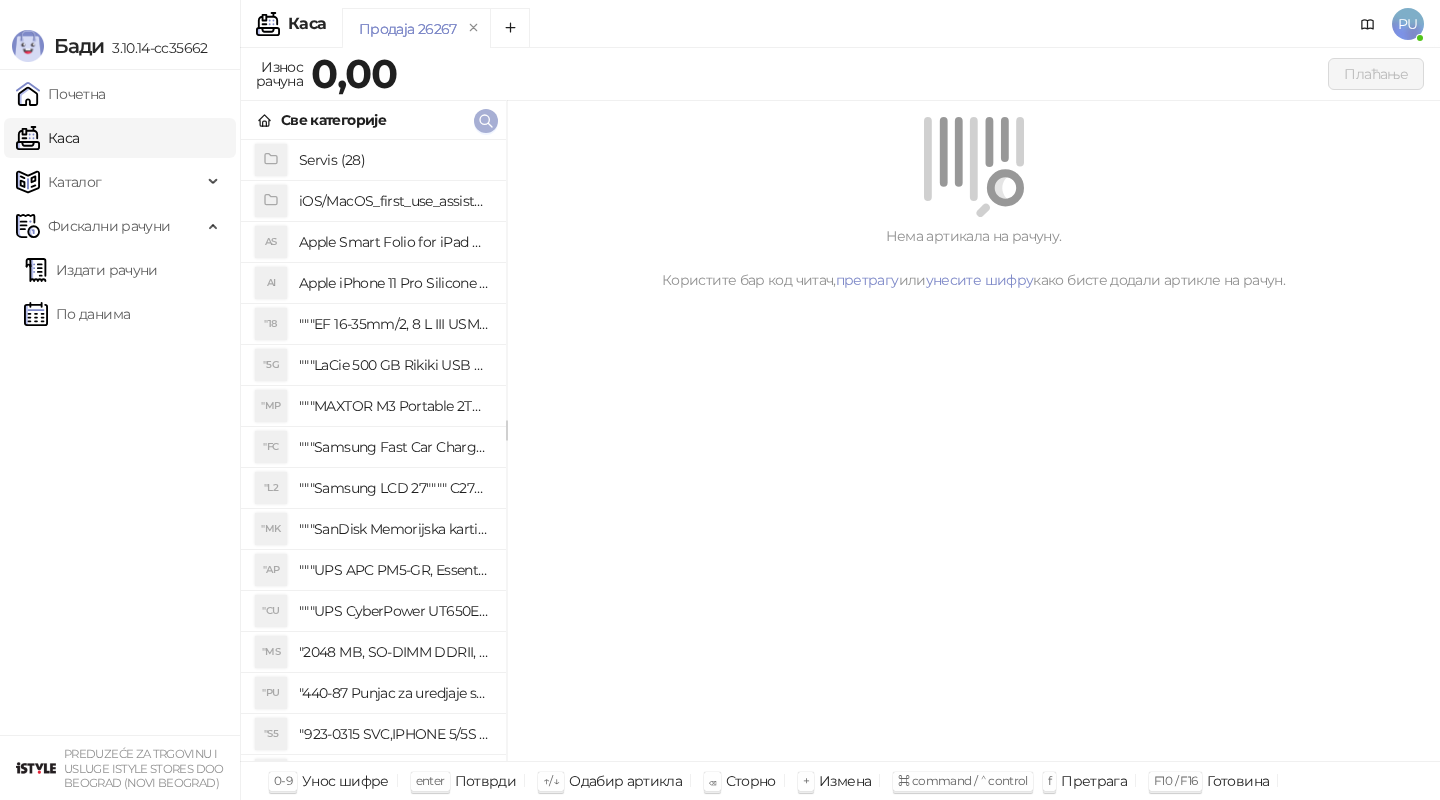 click 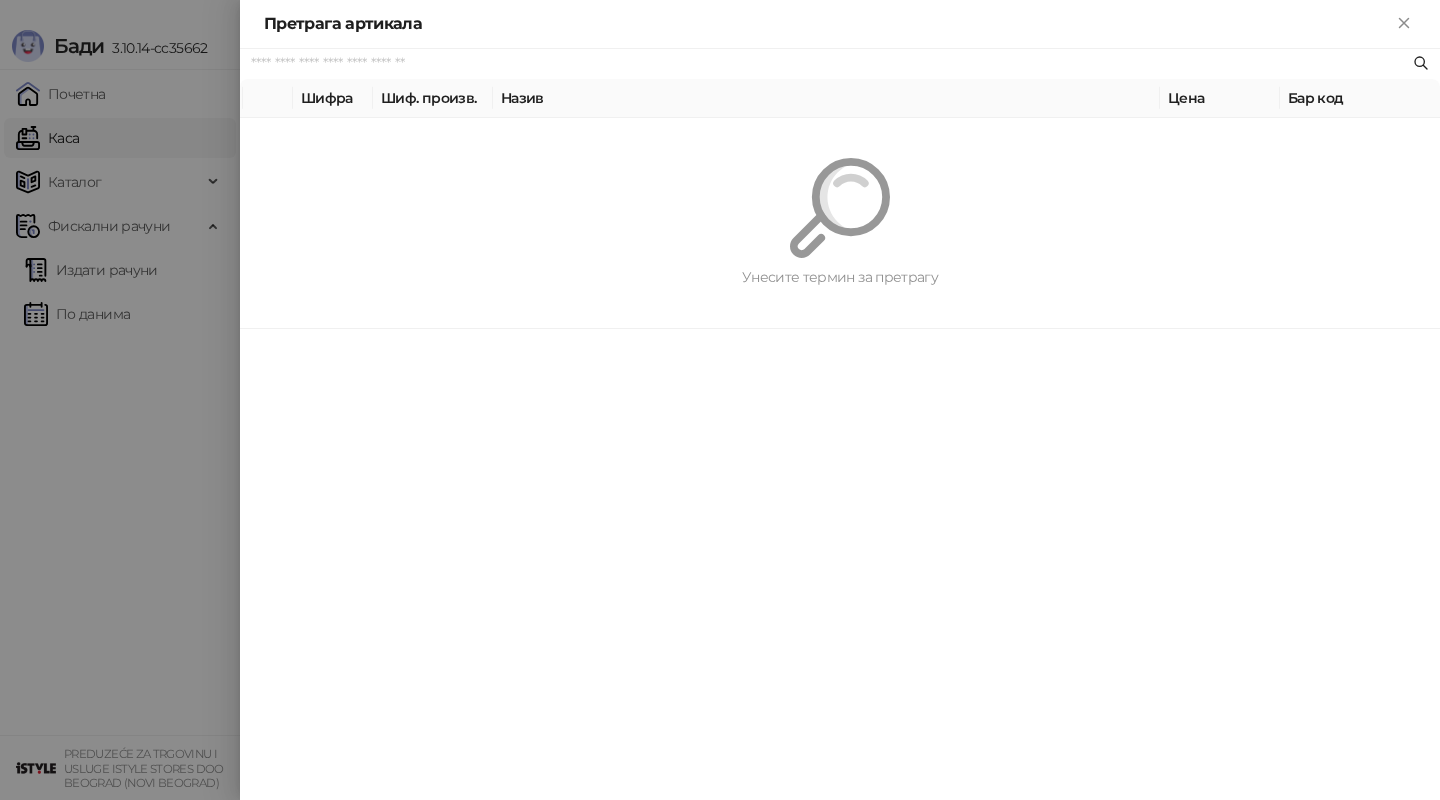paste on "**********" 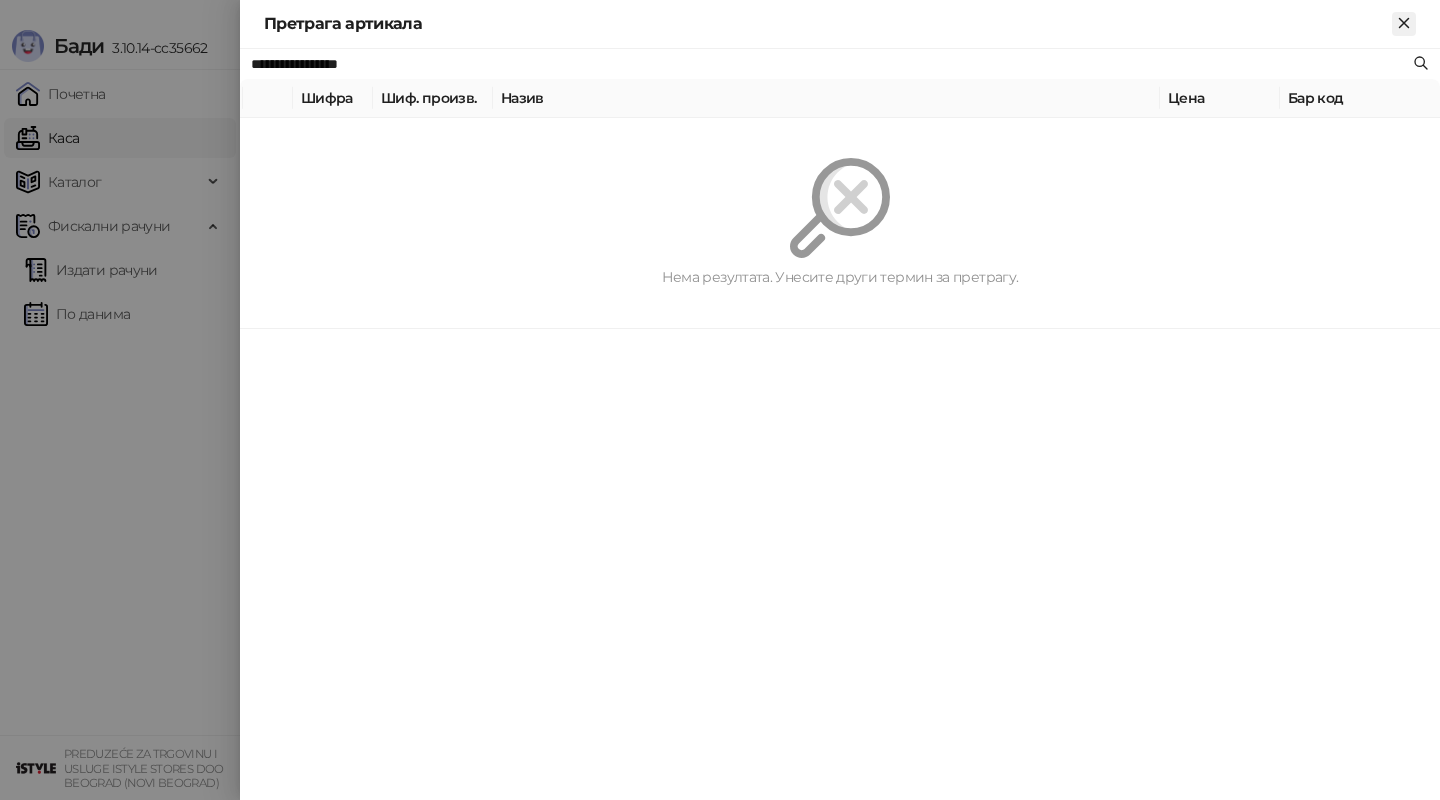 click 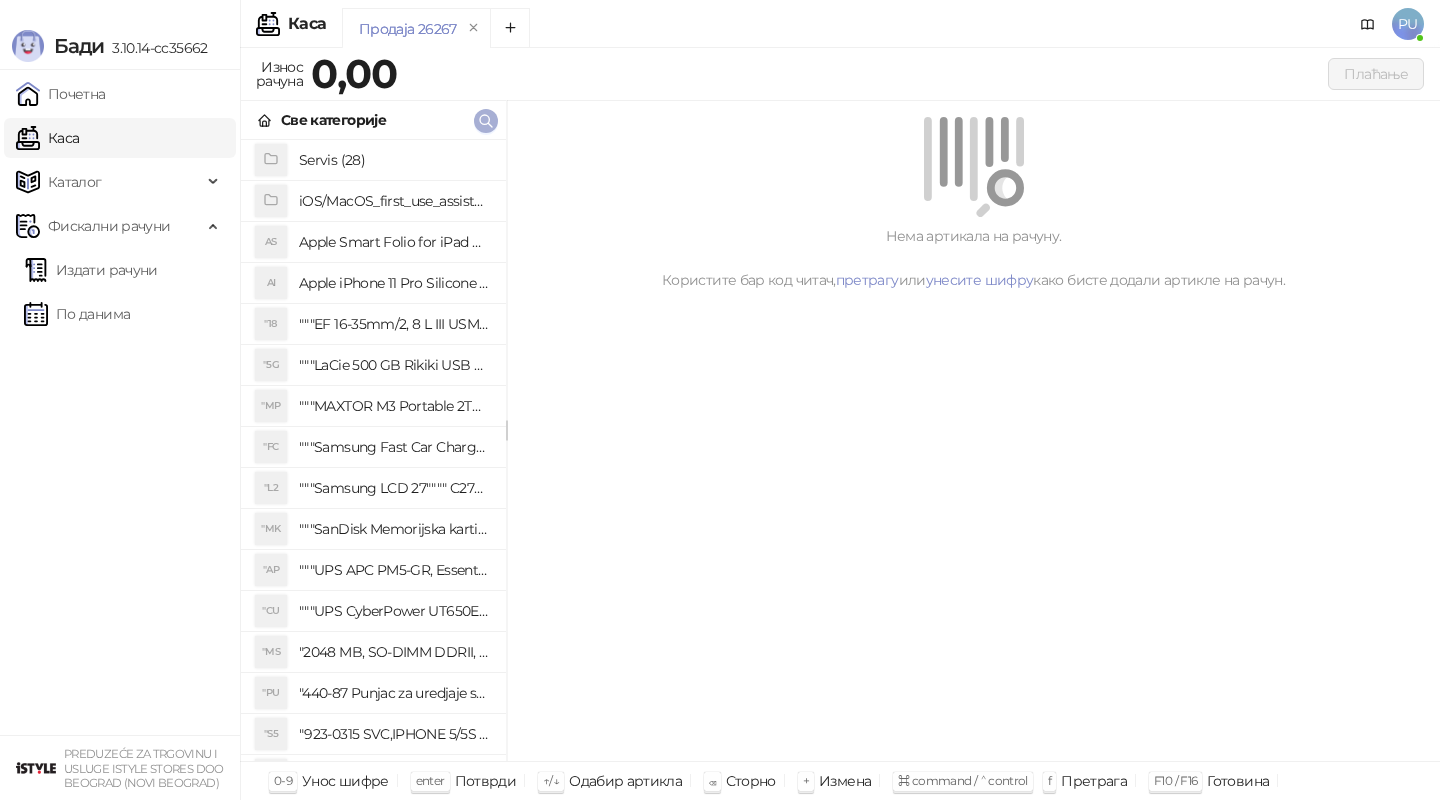 click 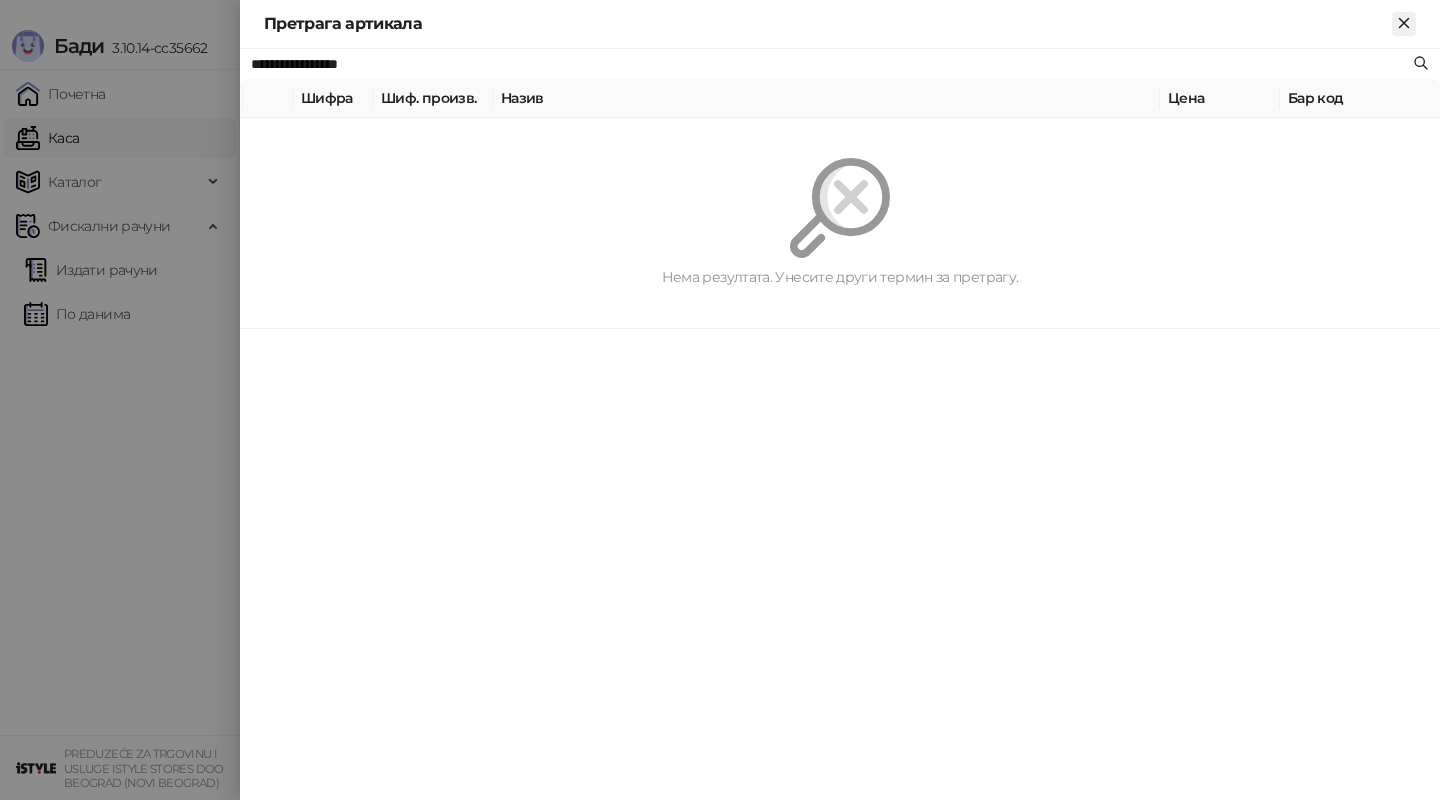 click 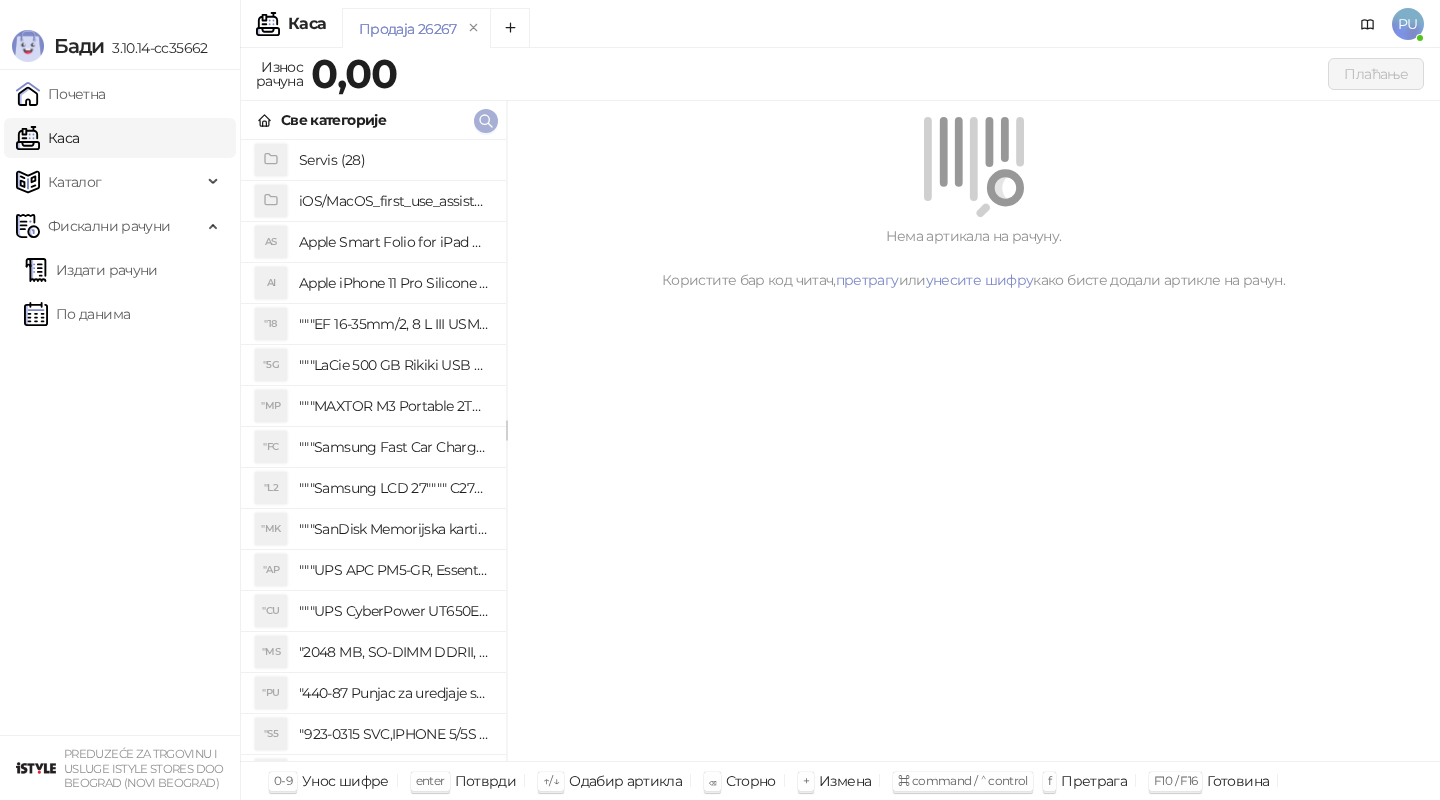 click 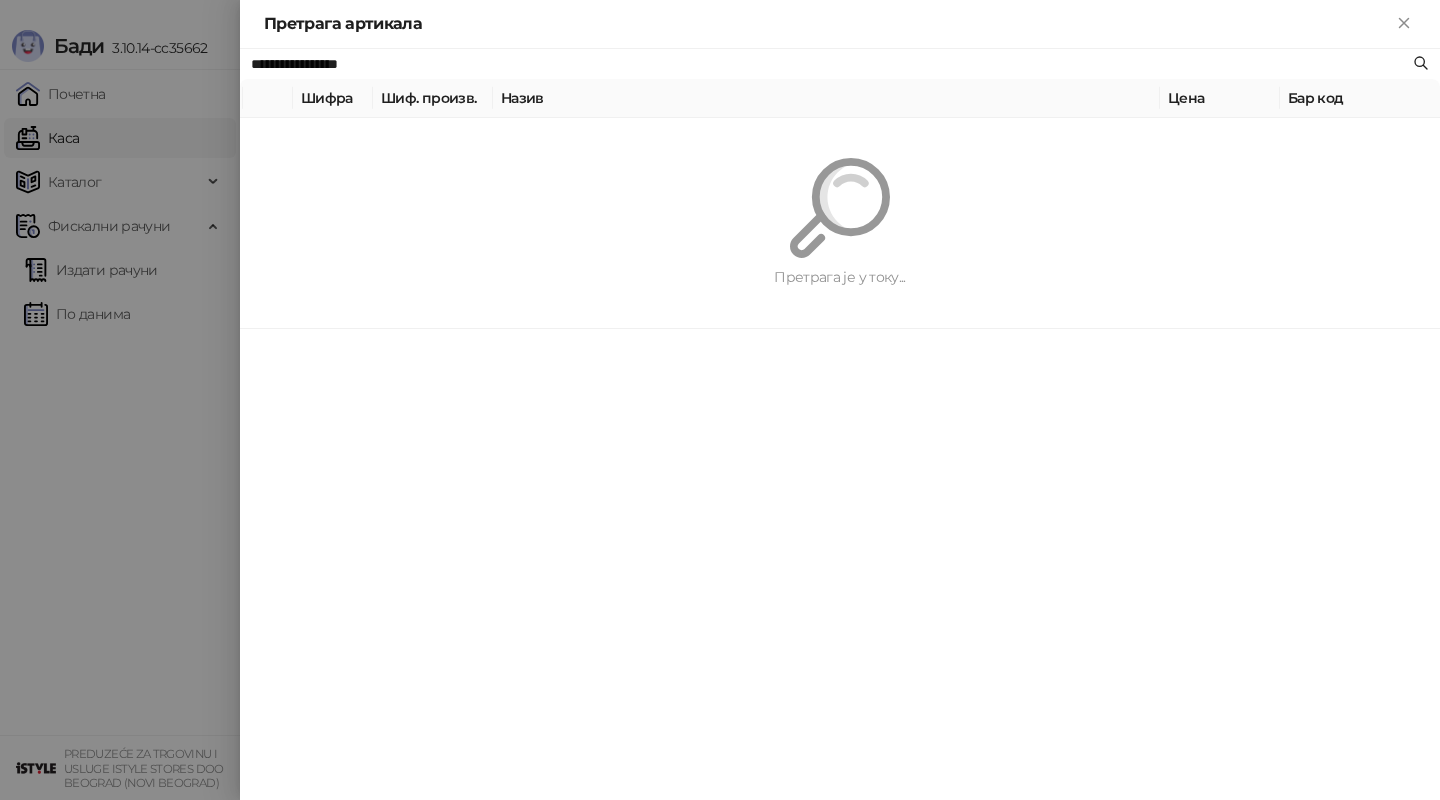 paste 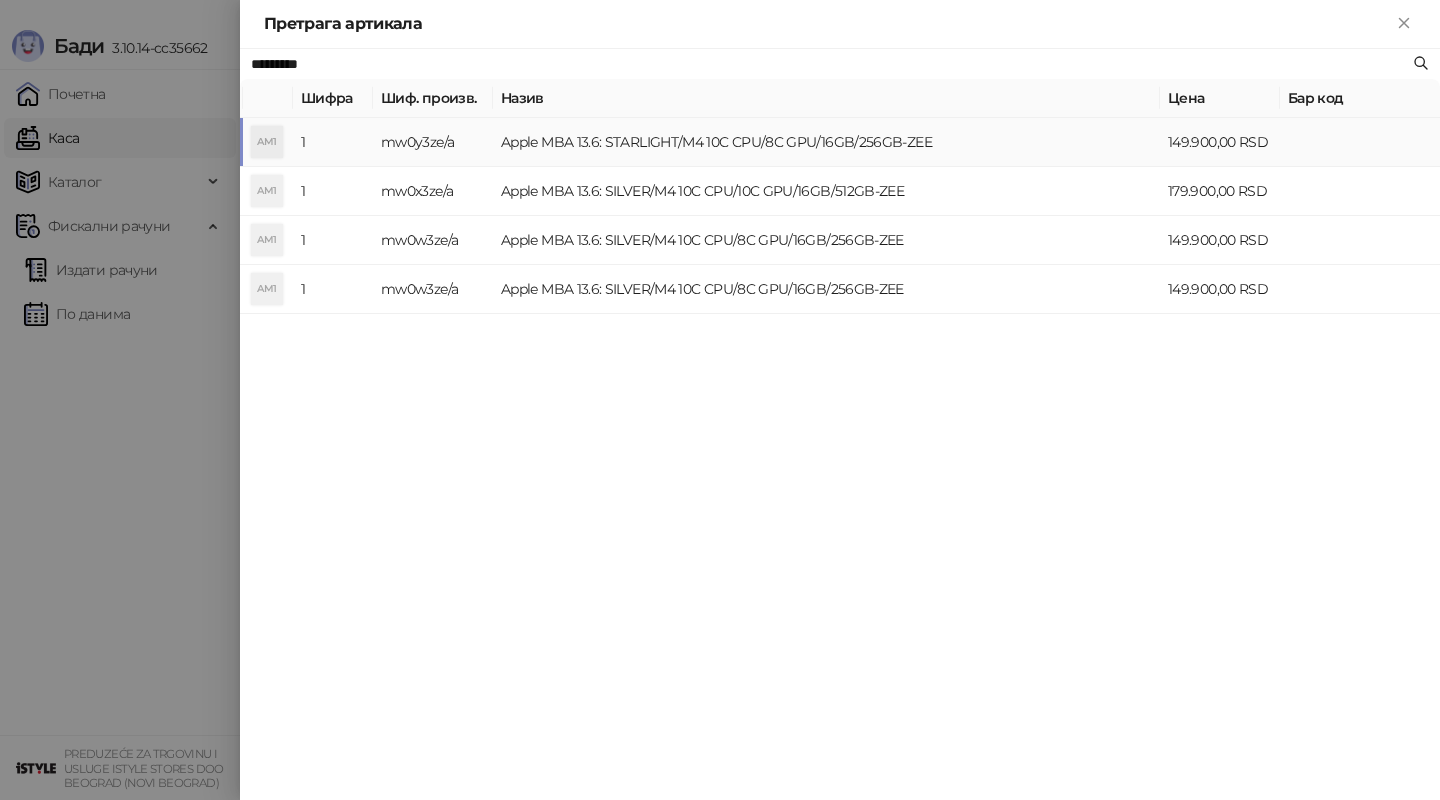 click on "Apple MBA 13.6: STARLIGHT/M4 10C CPU/8C GPU/16GB/256GB-ZEE" at bounding box center [826, 142] 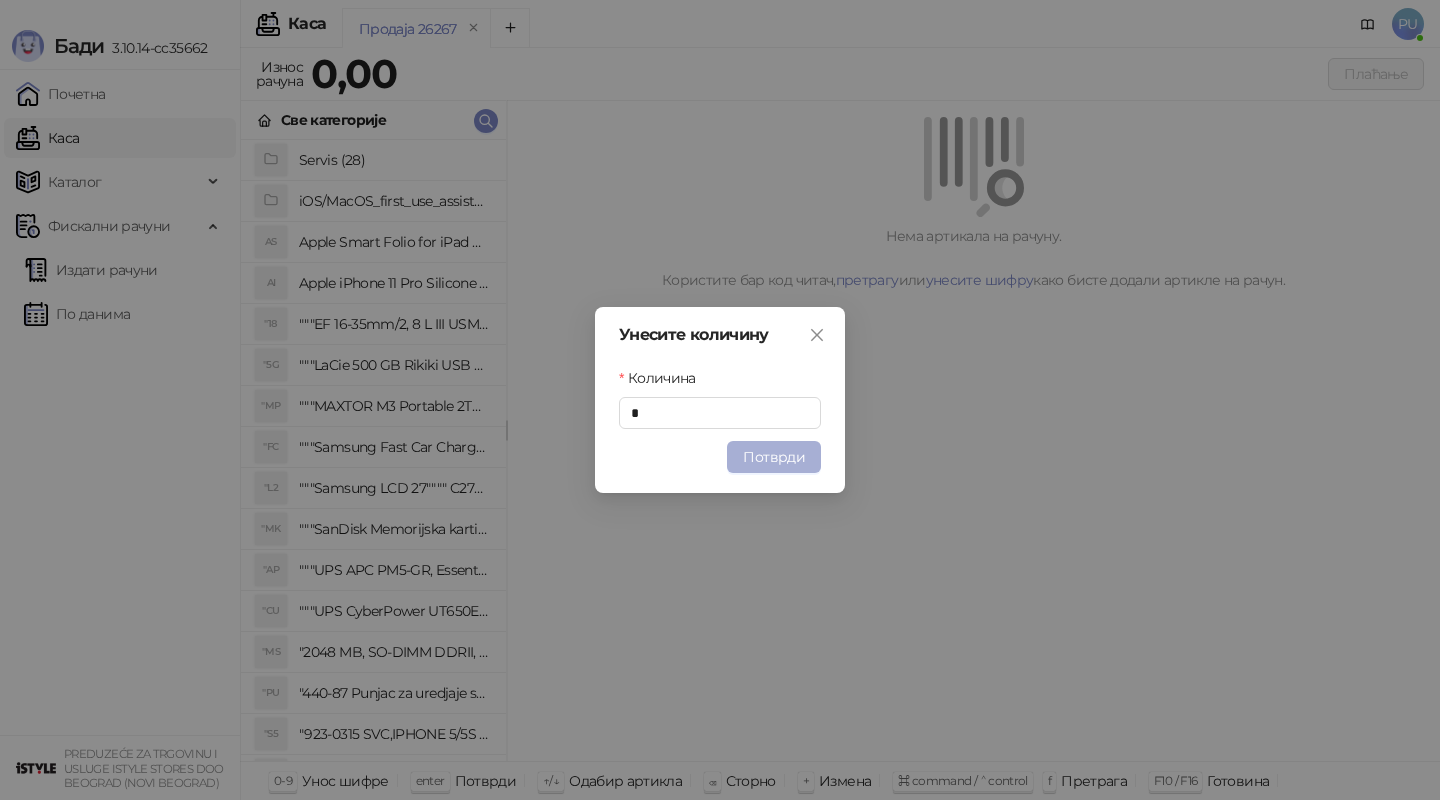 click on "Потврди" at bounding box center [774, 457] 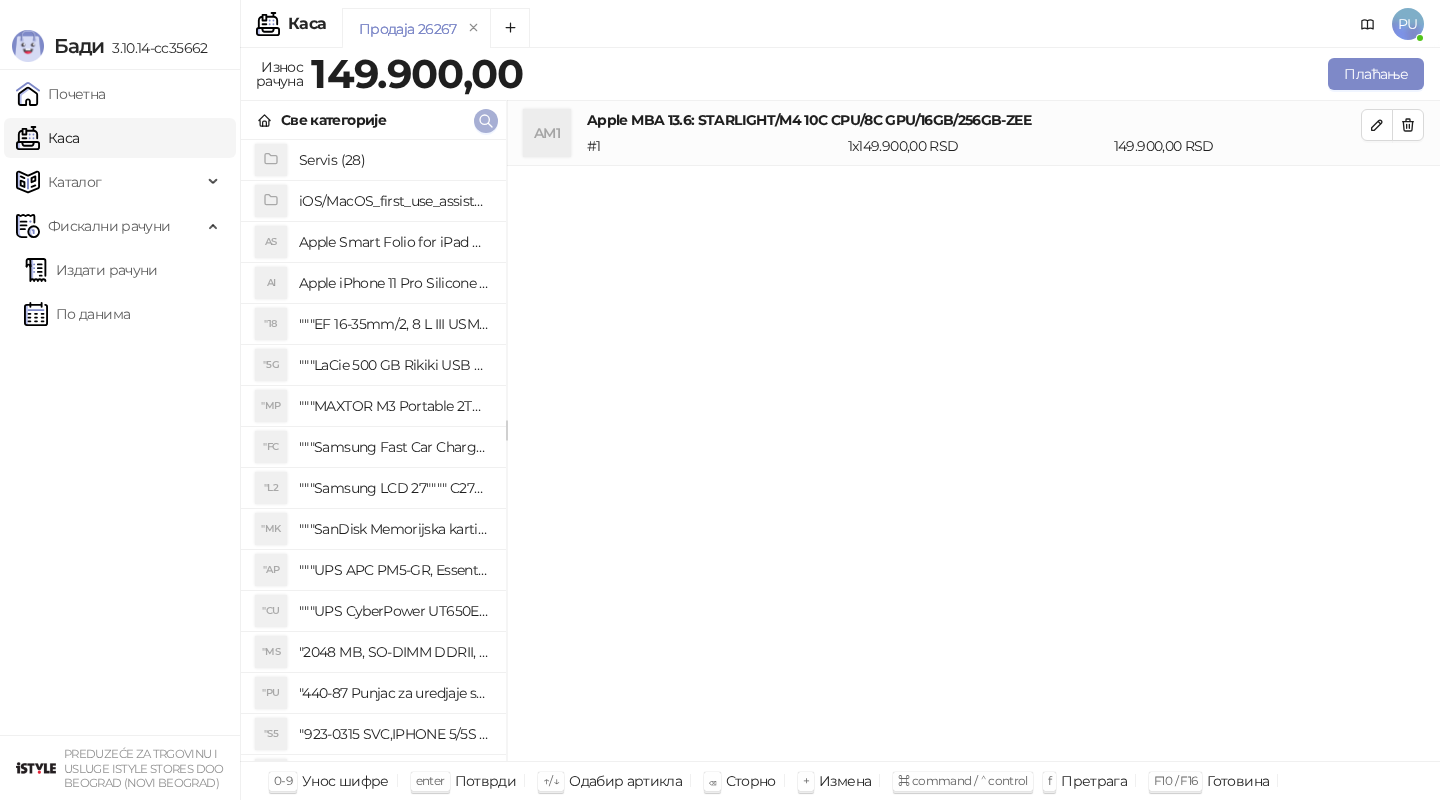 click 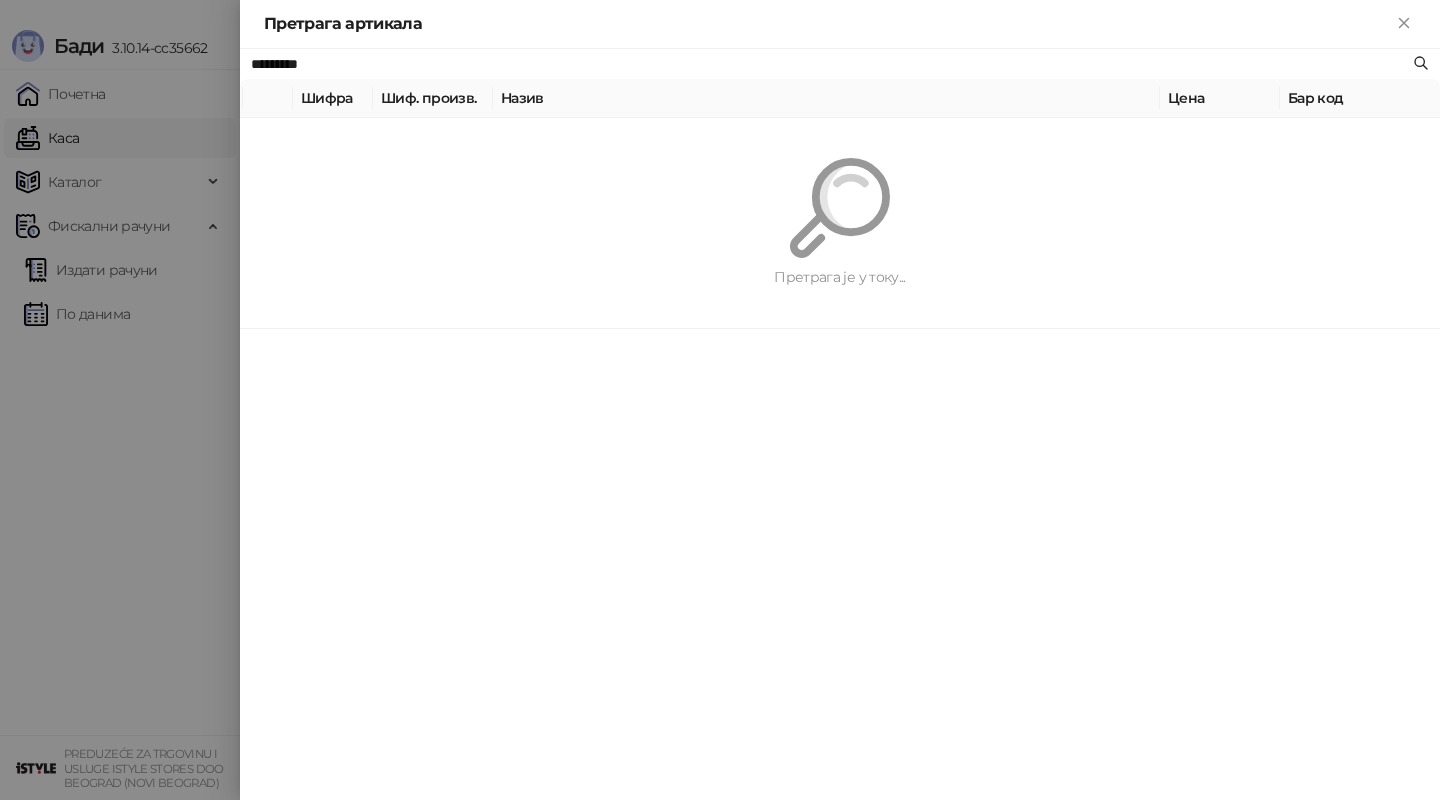 paste on "**********" 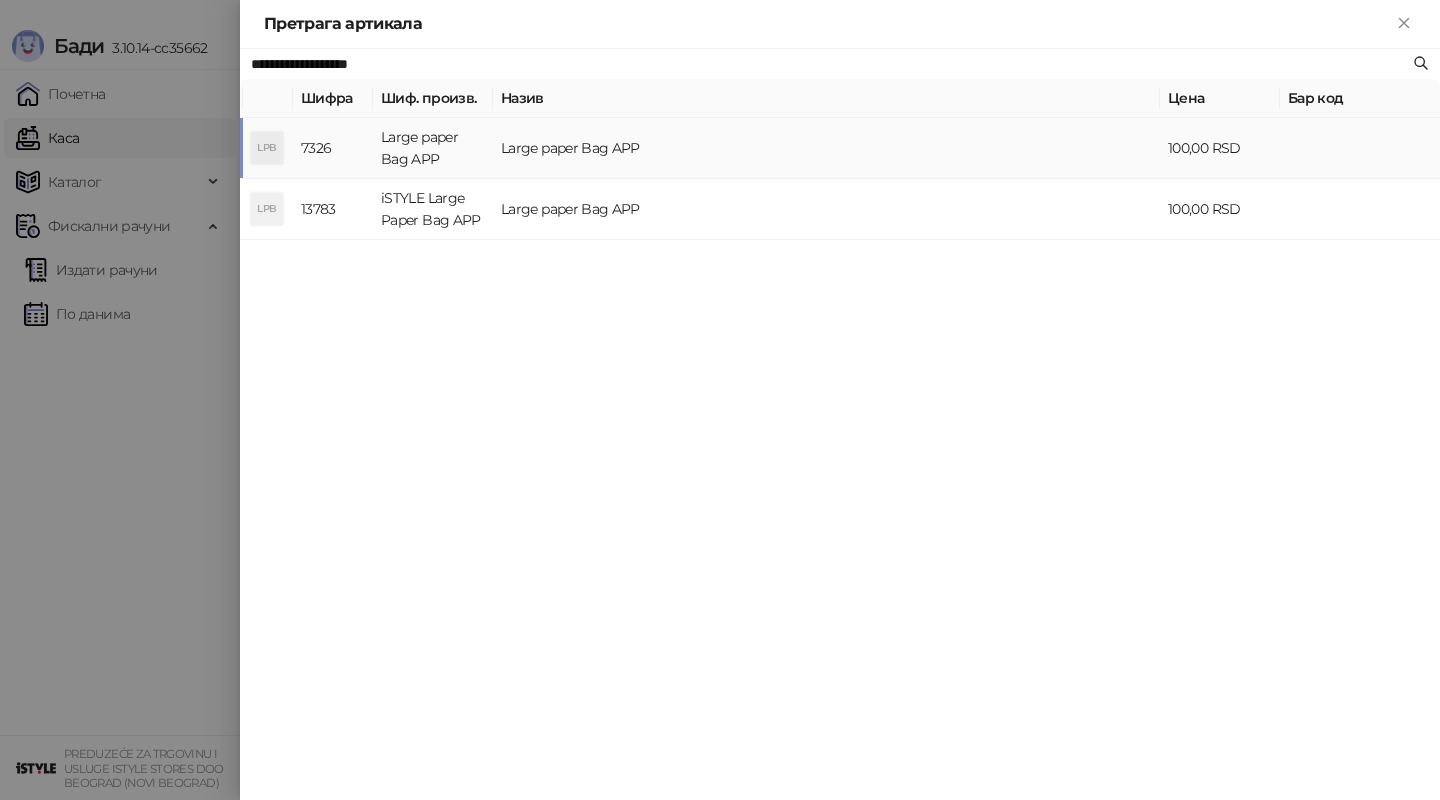 type on "**********" 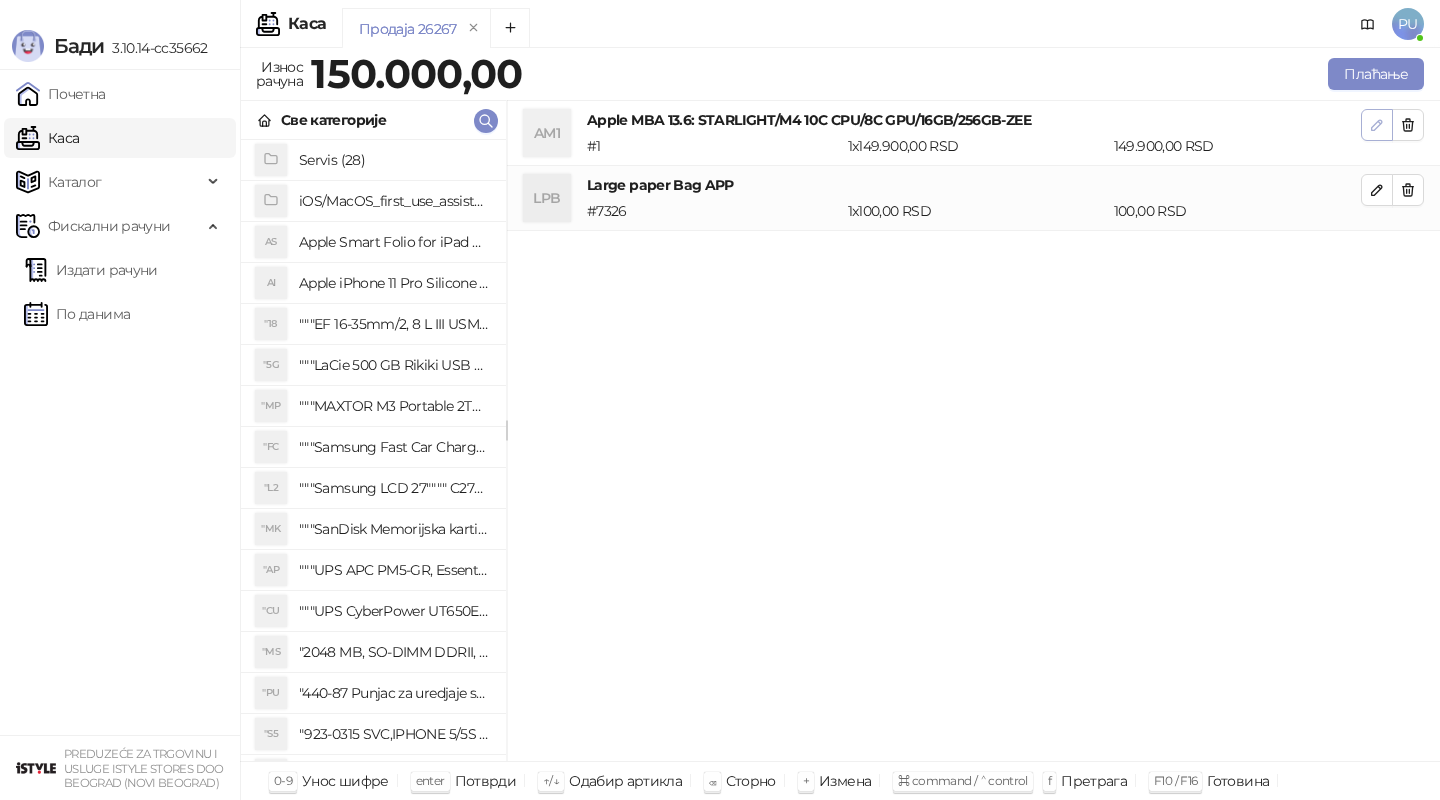 click at bounding box center [1377, 124] 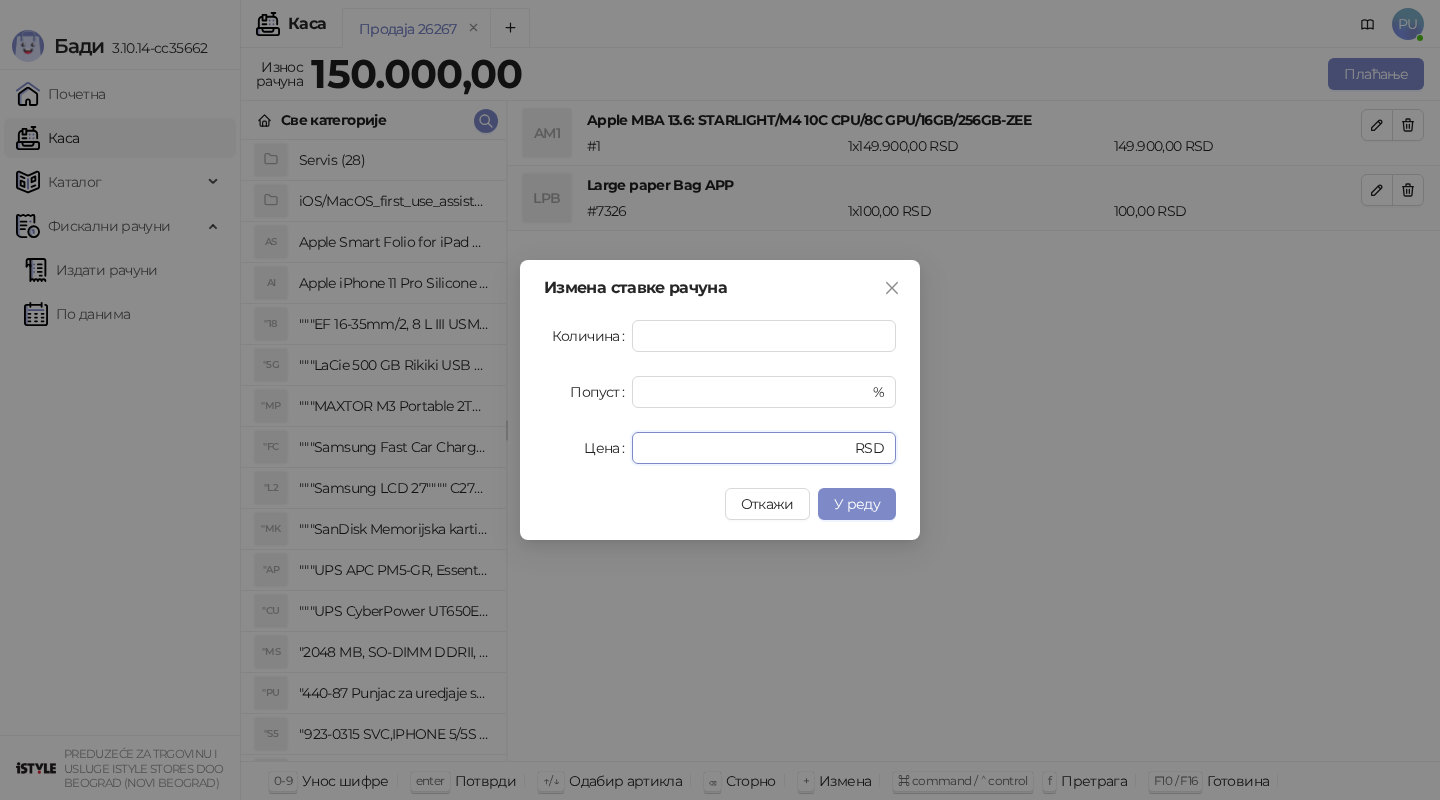 drag, startPoint x: 711, startPoint y: 454, endPoint x: 263, endPoint y: 454, distance: 448 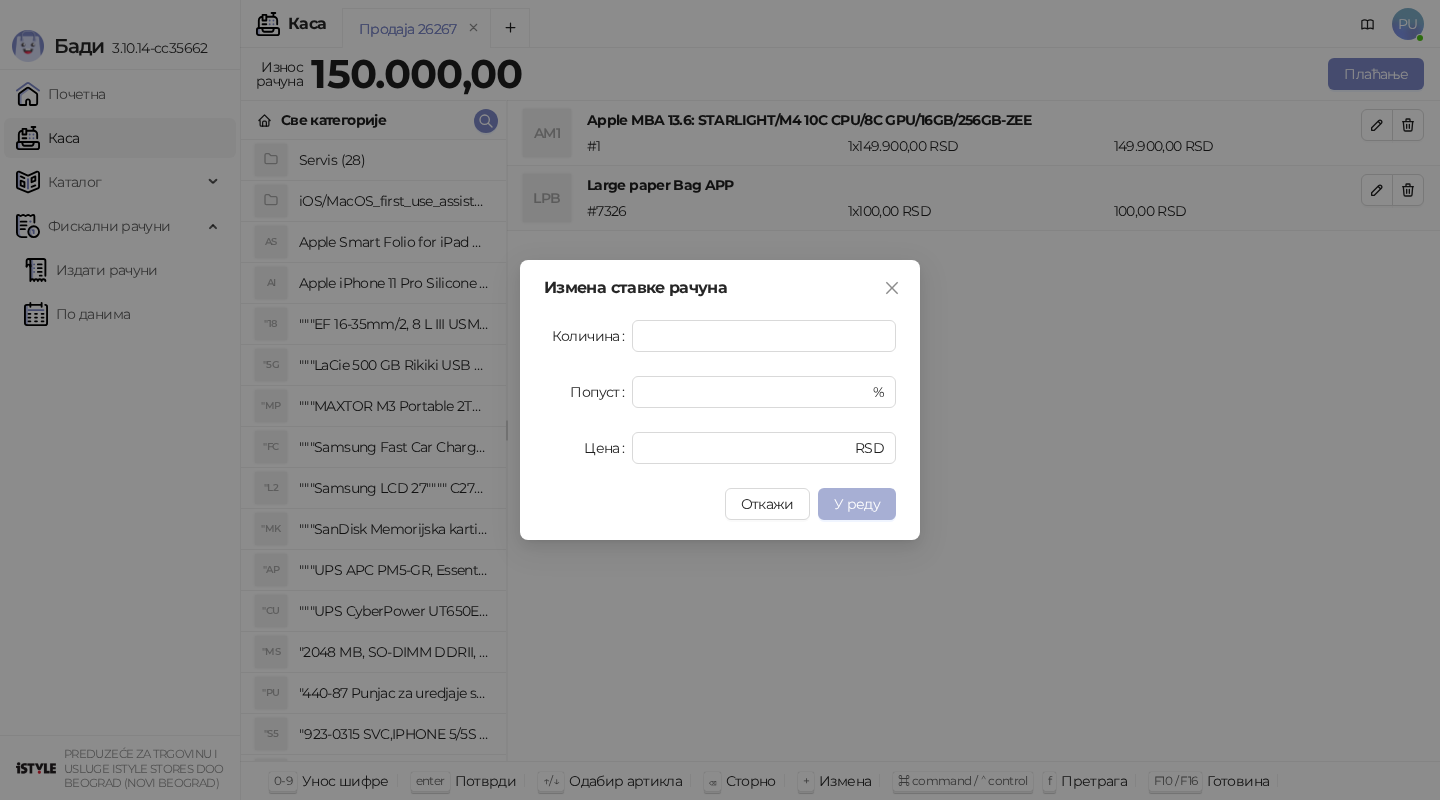 type on "******" 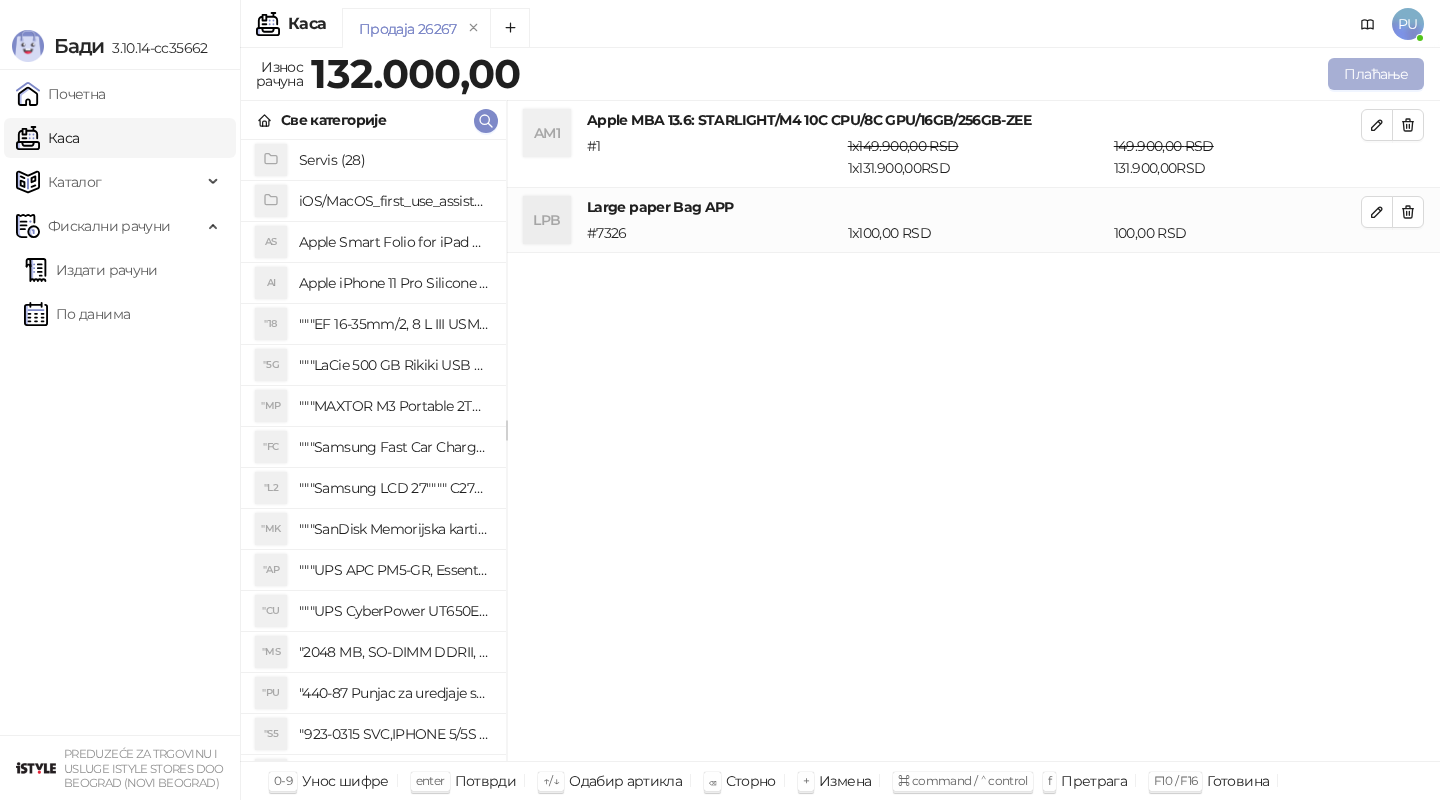 click on "Плаћање" at bounding box center (1376, 74) 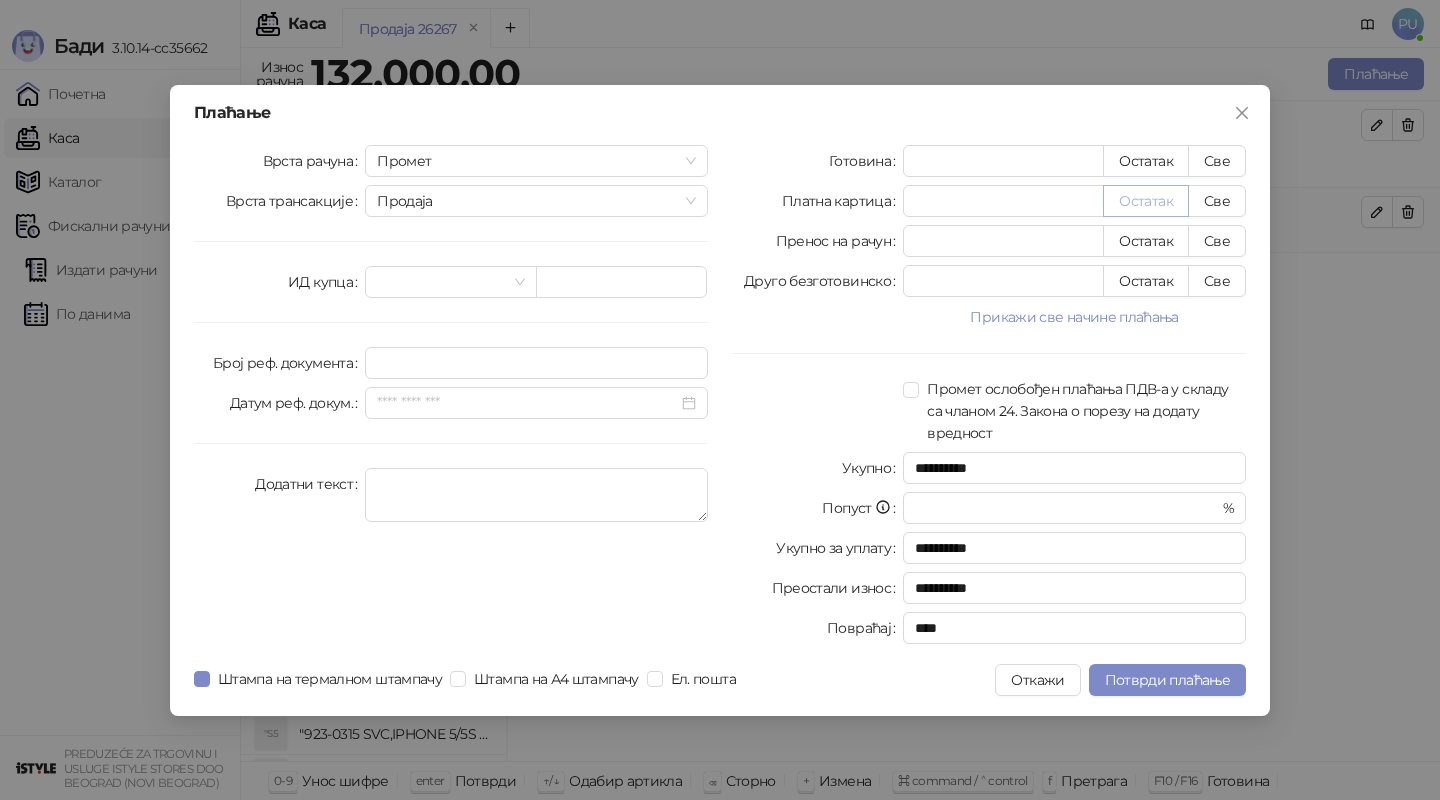 click on "Остатак" at bounding box center [1146, 201] 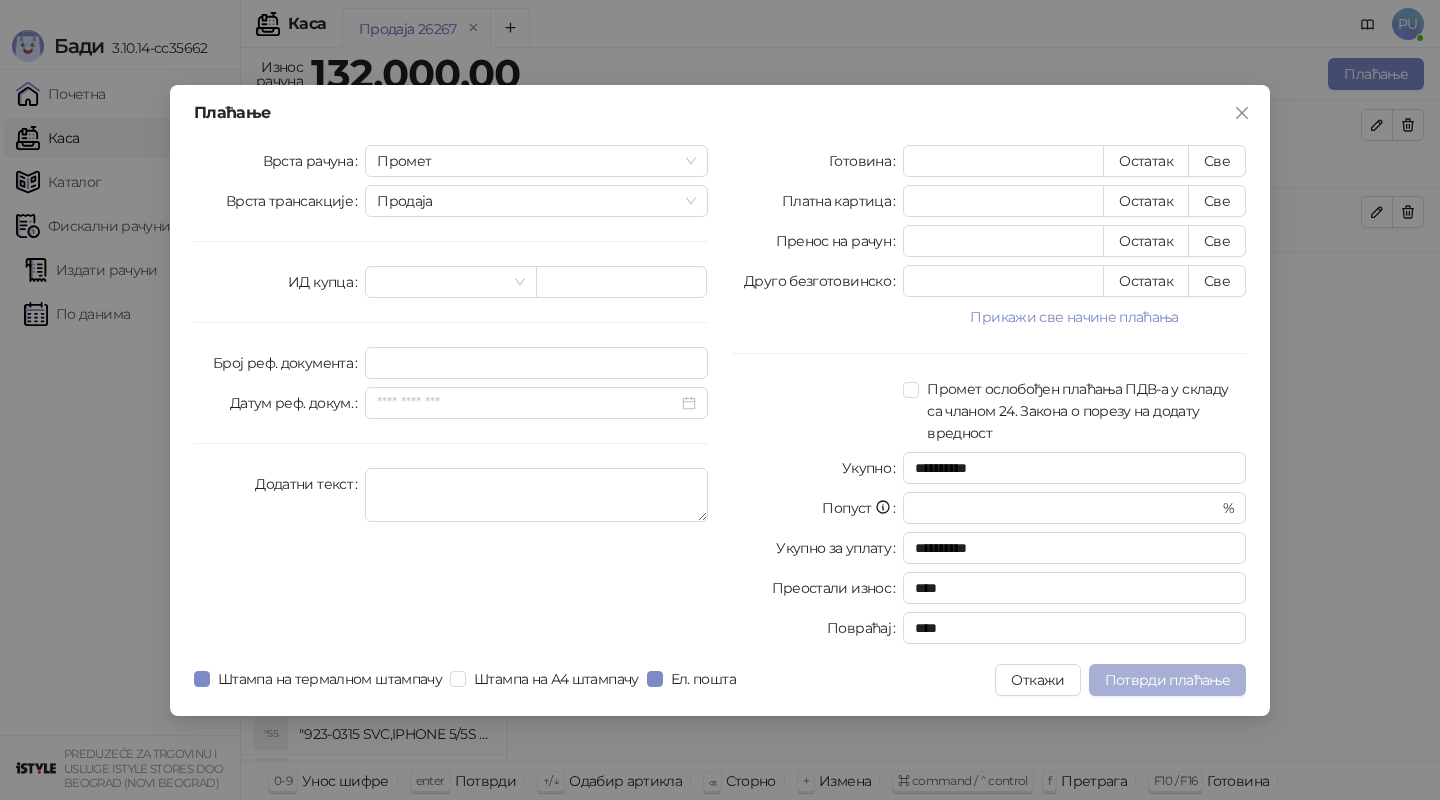 click on "Потврди плаћање" at bounding box center (1167, 680) 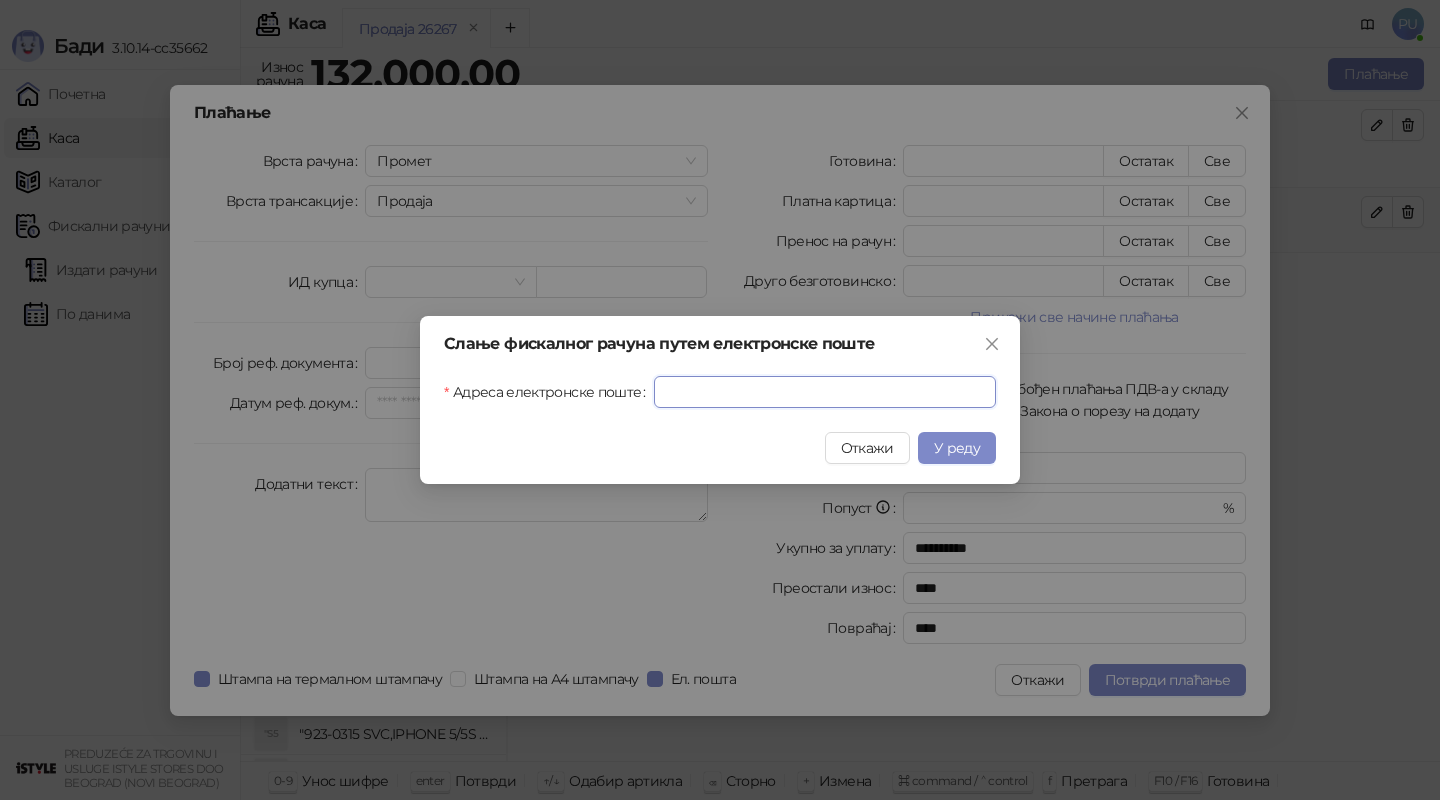 click on "Адреса електронске поште" at bounding box center (825, 392) 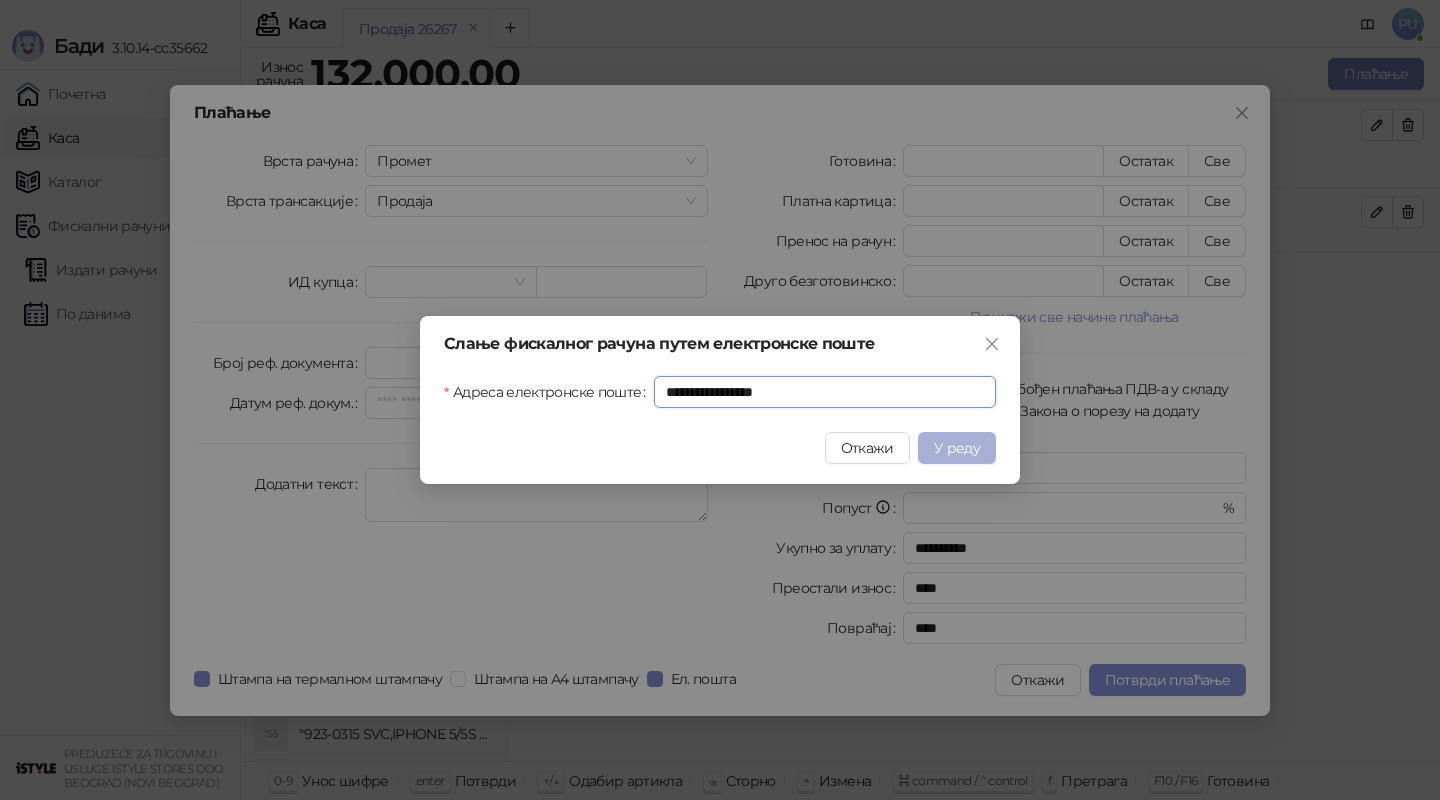 type on "**********" 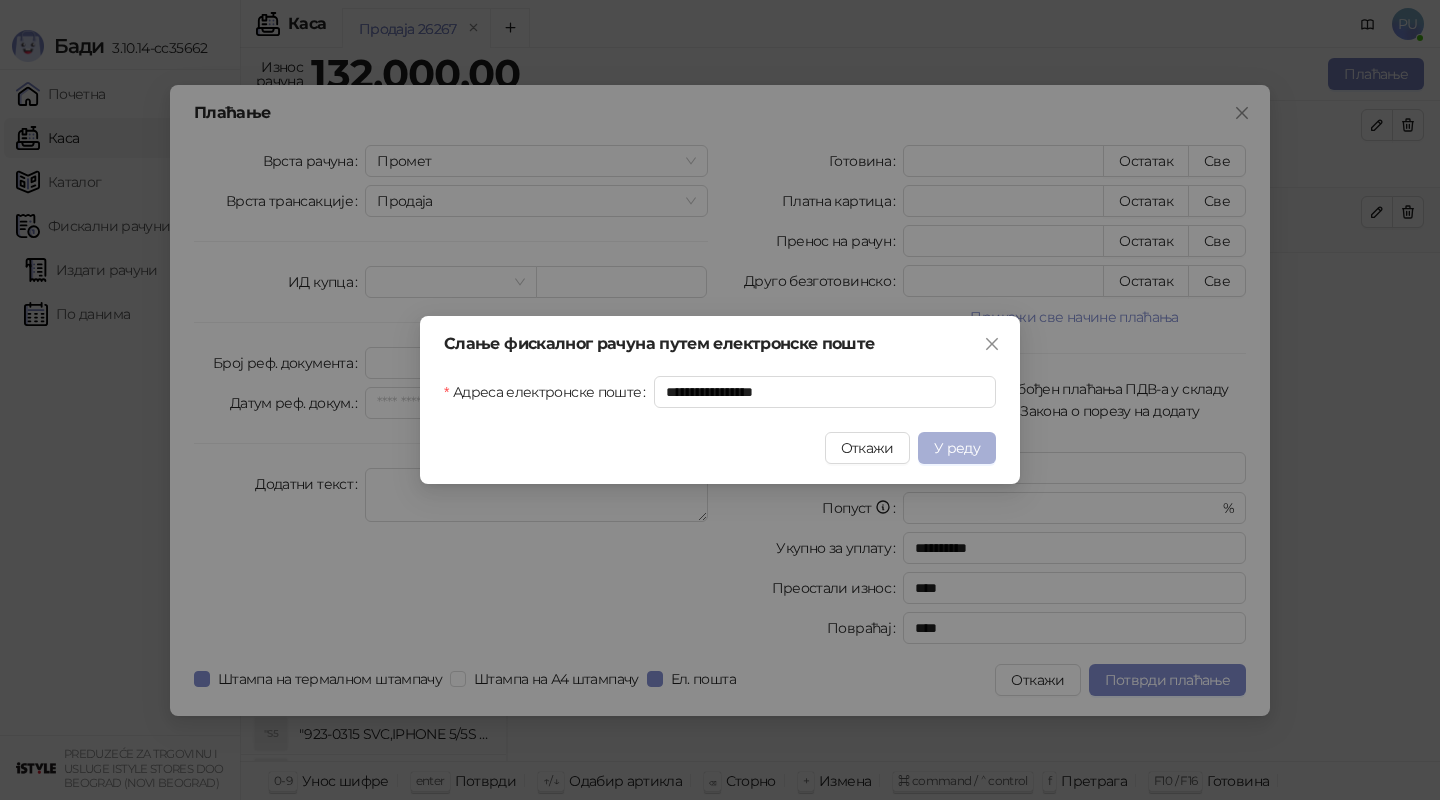 click on "У реду" at bounding box center [957, 448] 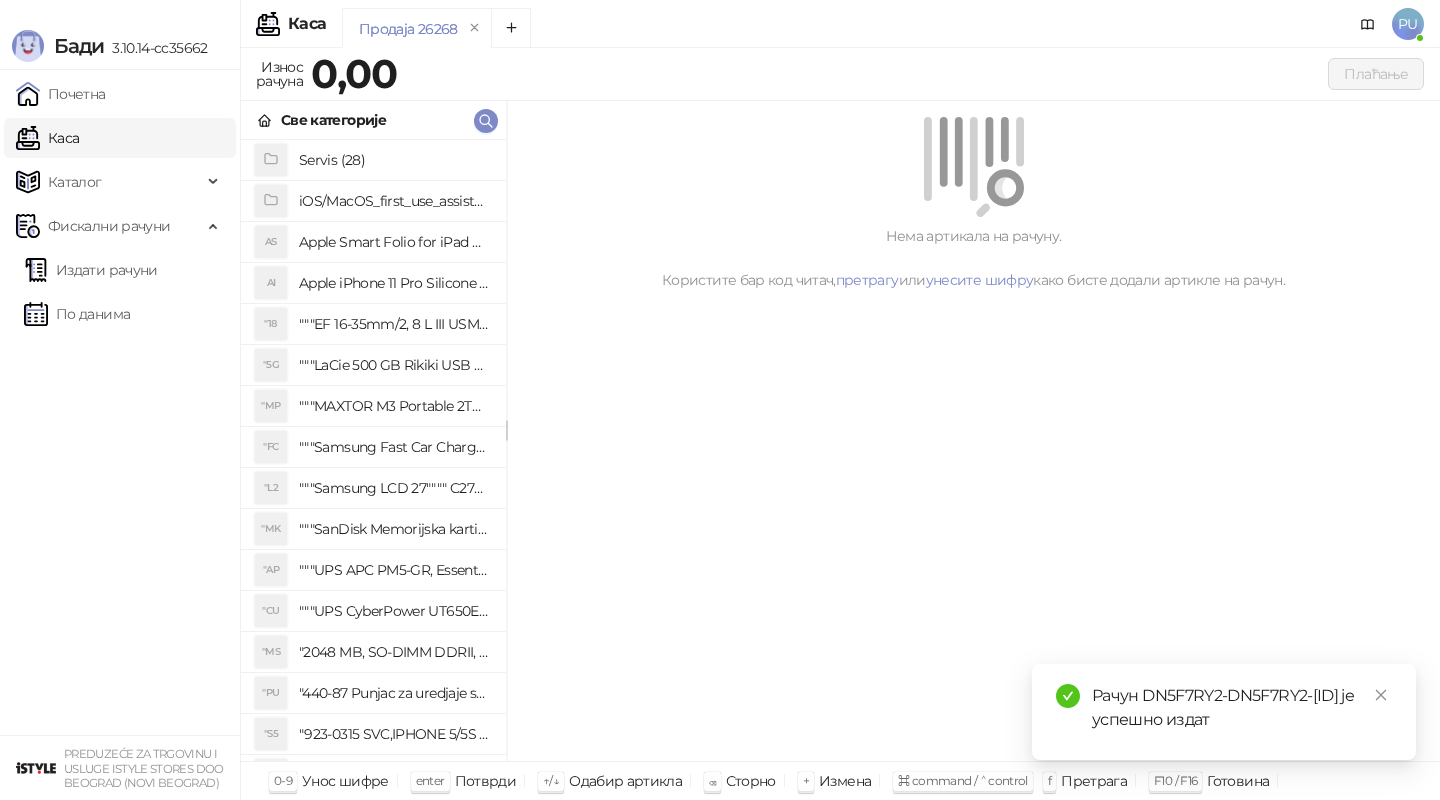 click on "Нема артикала на рачуну.  Користите бар код читач,  претрагу  или  унесите шифру  како бисте додали артикле на рачун." at bounding box center [973, 431] 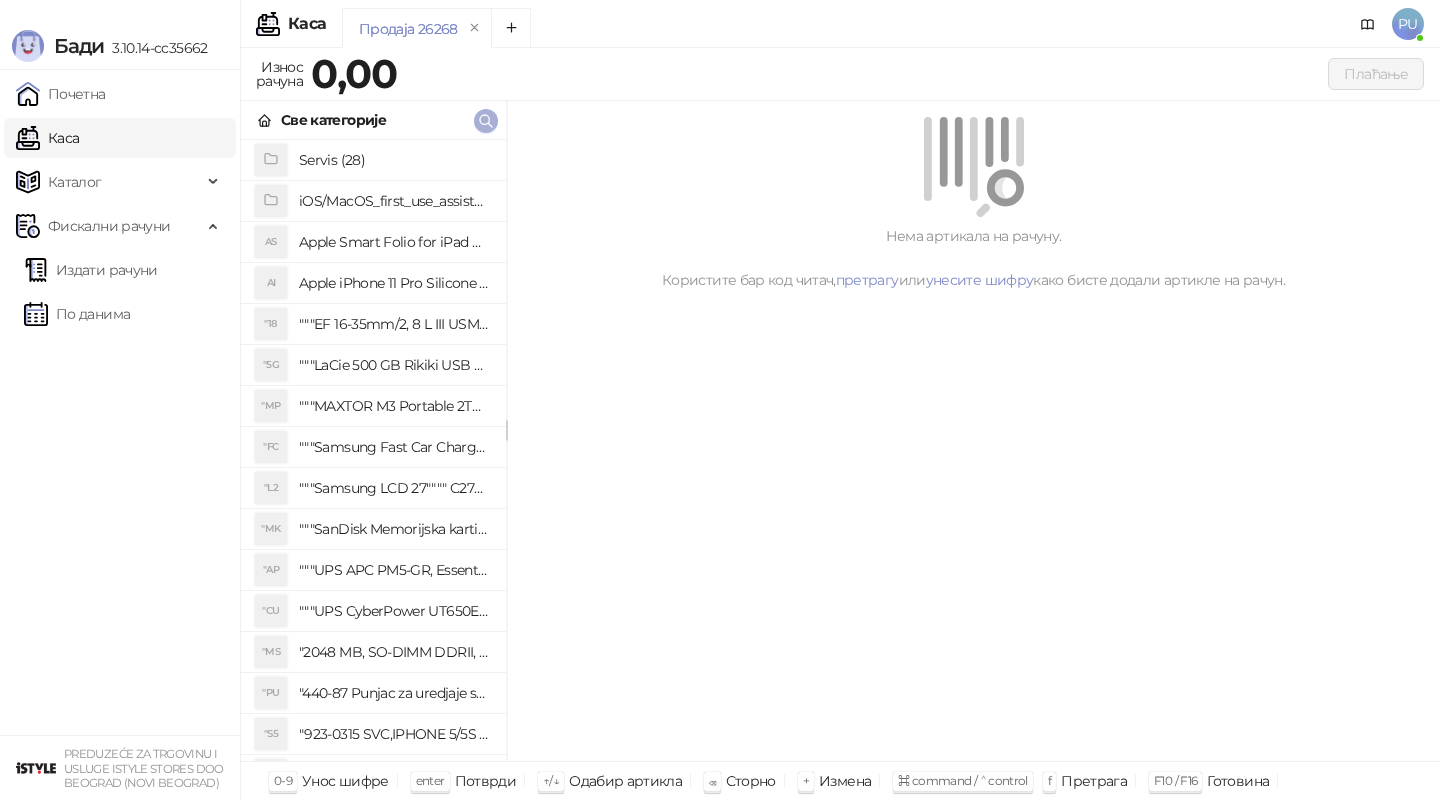 click 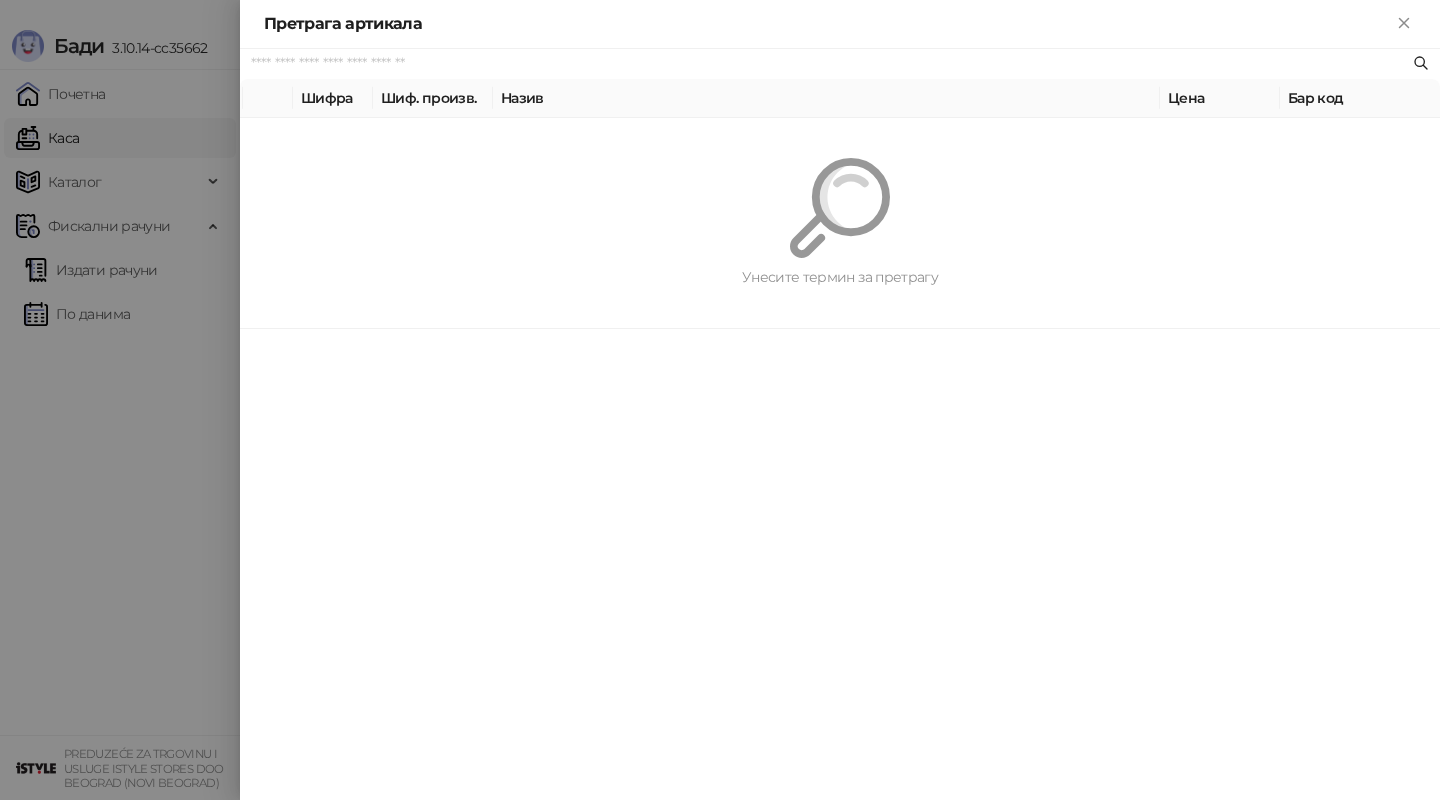 paste on "*********" 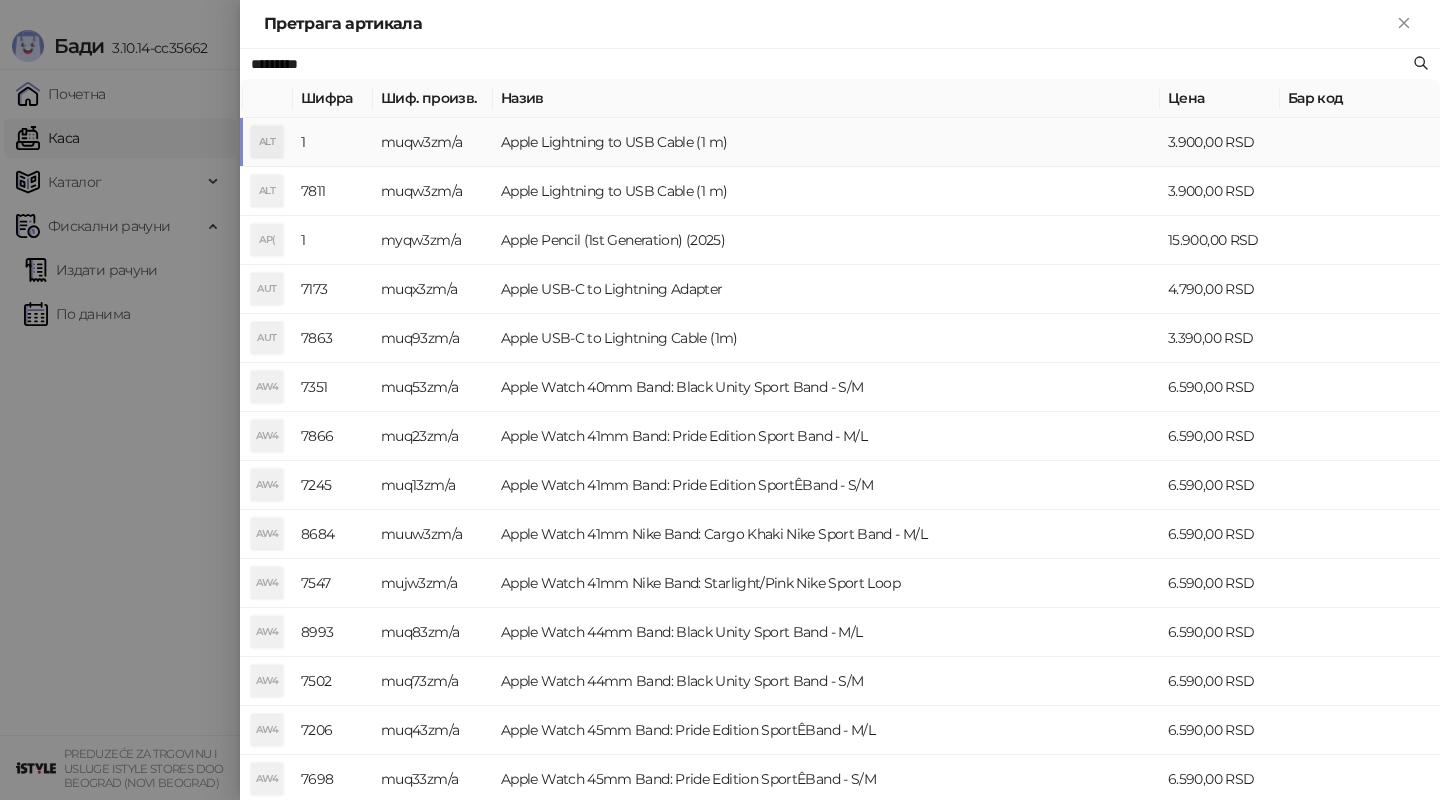 click on "Apple Lightning to USB Cable (1 m)" at bounding box center (826, 142) 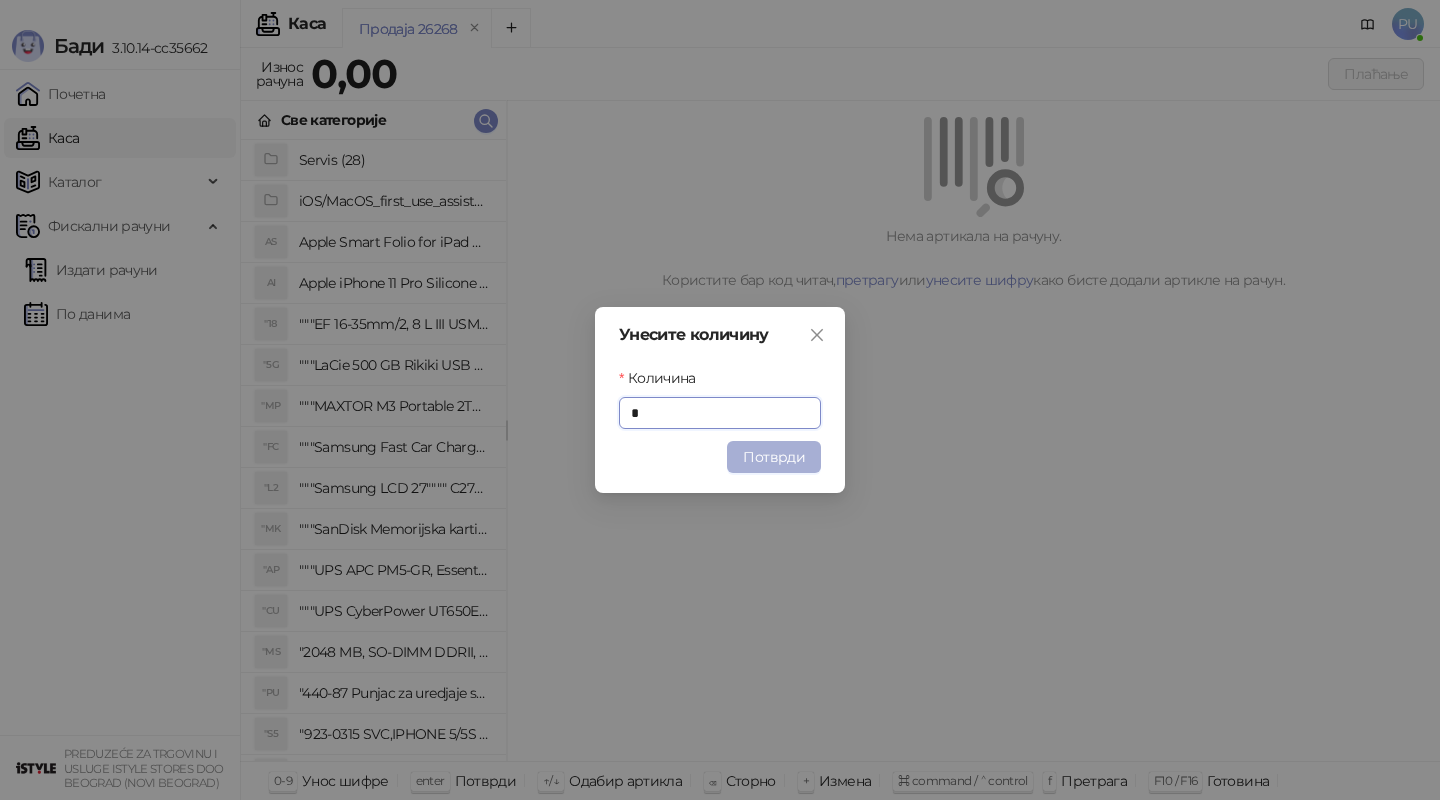 click on "Потврди" at bounding box center (774, 457) 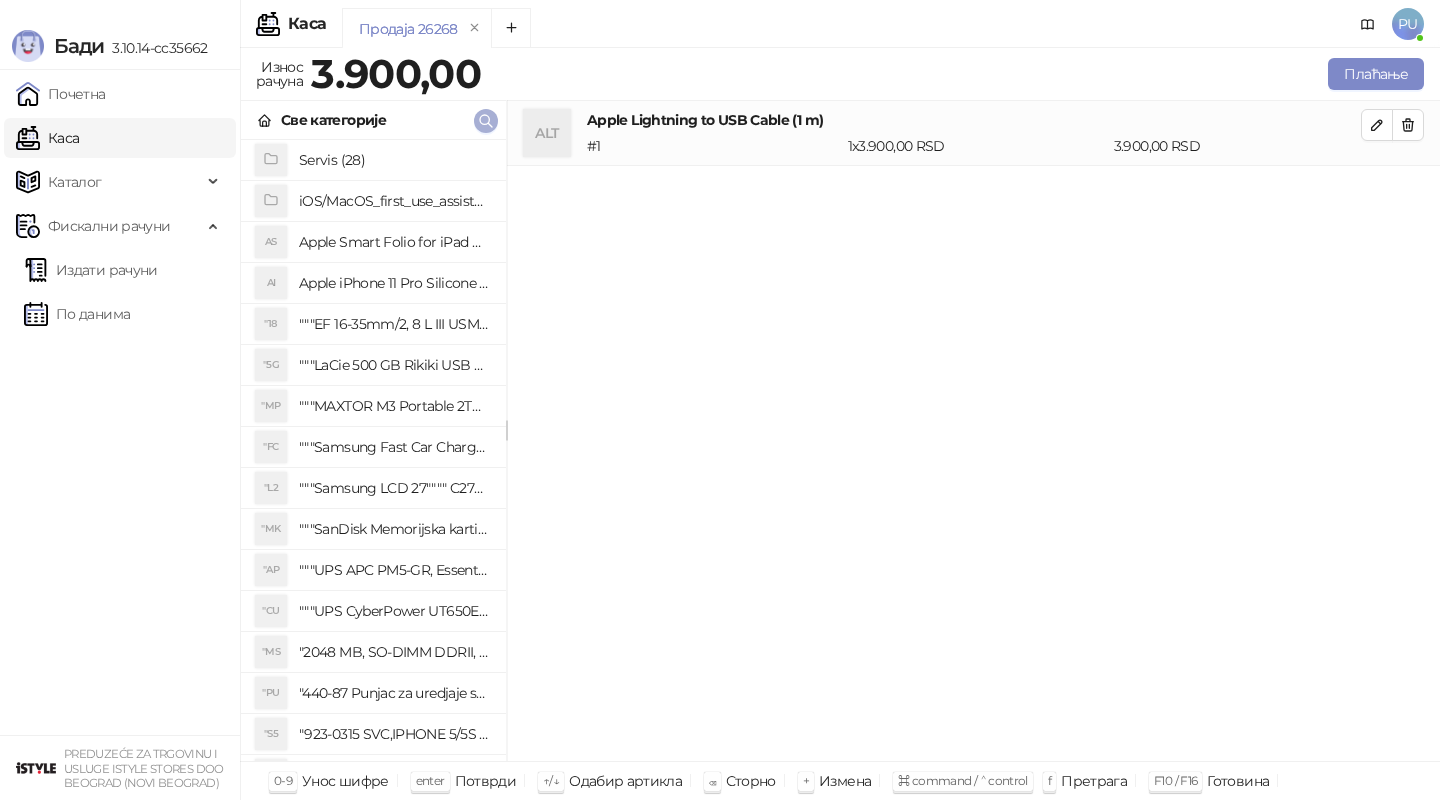 click 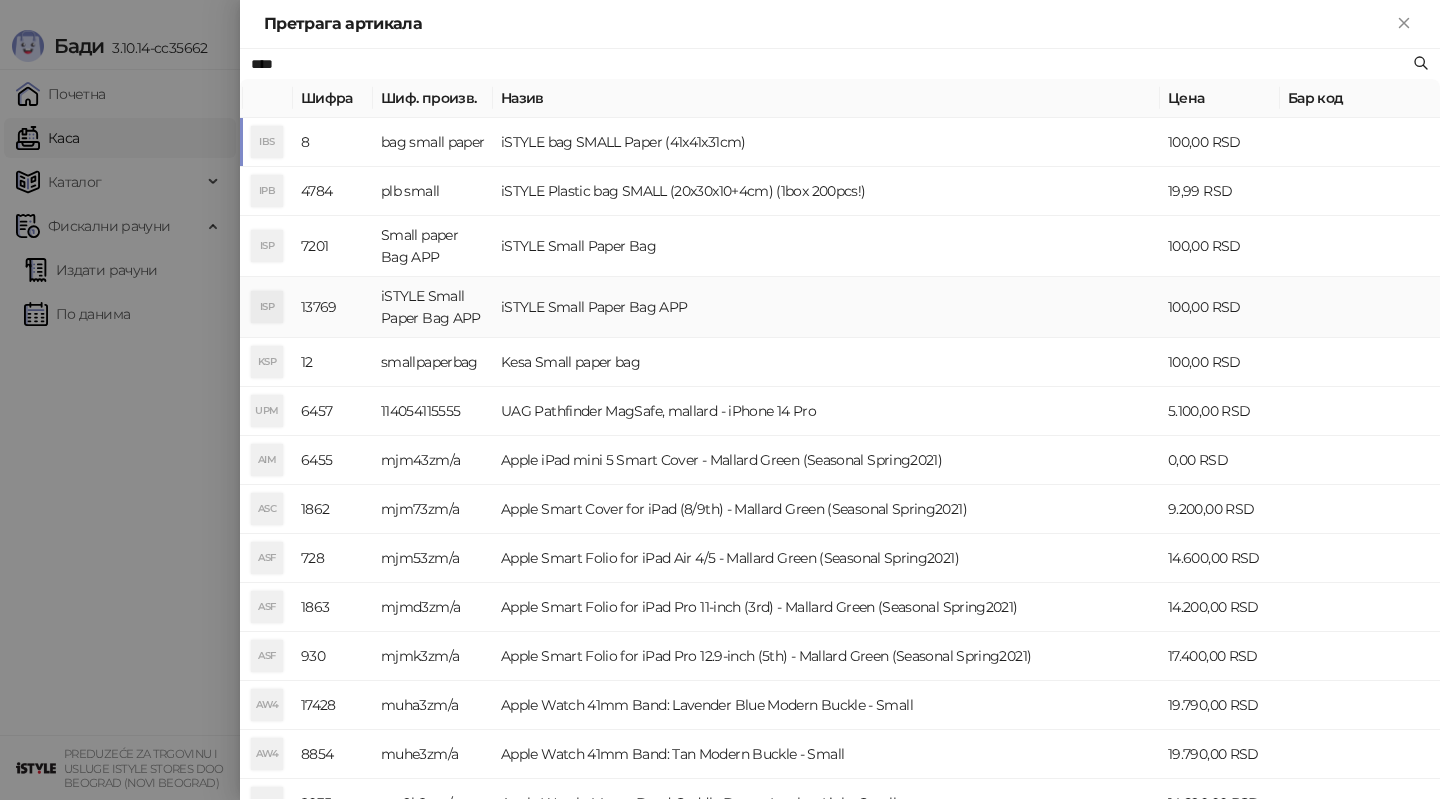 type on "****" 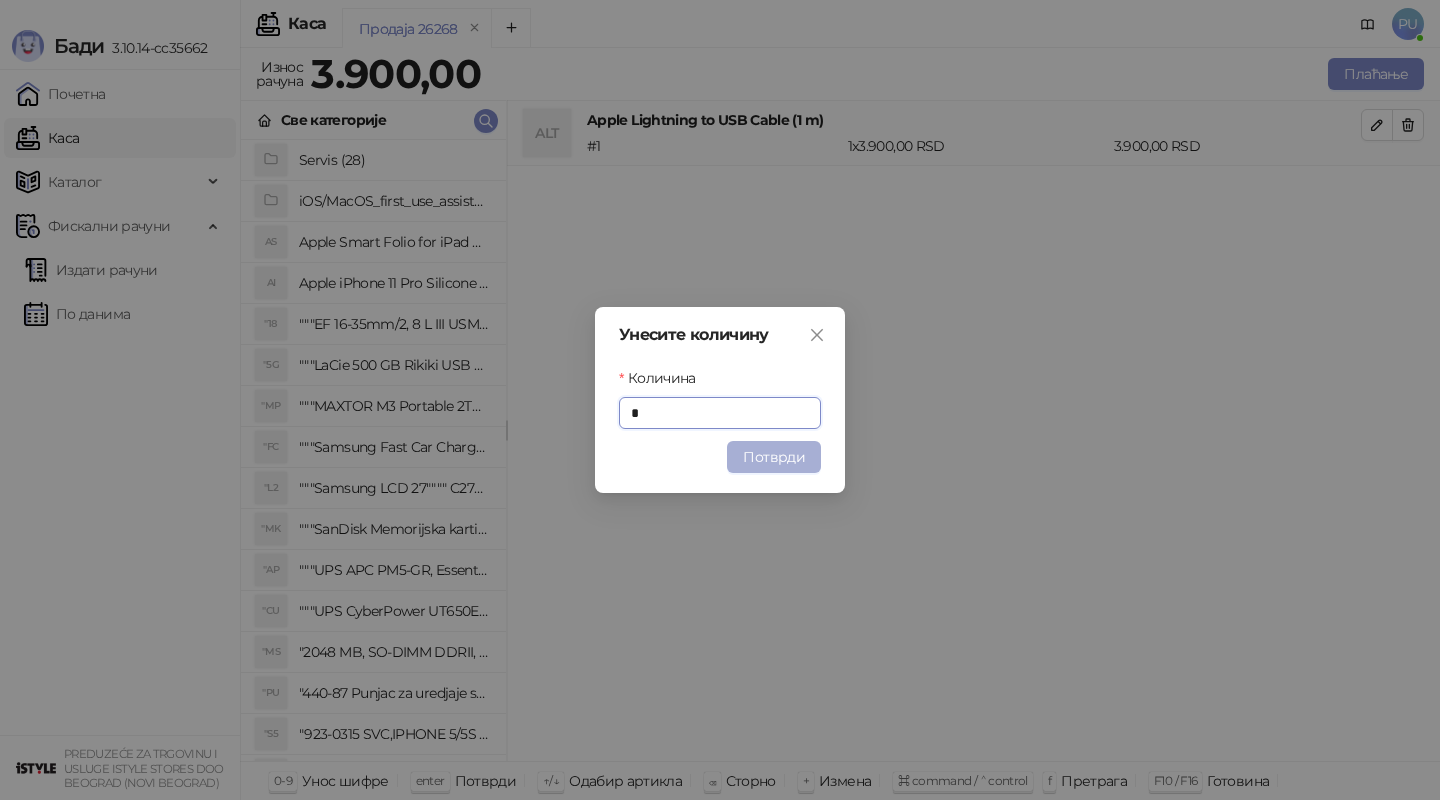 click on "Потврди" at bounding box center (774, 457) 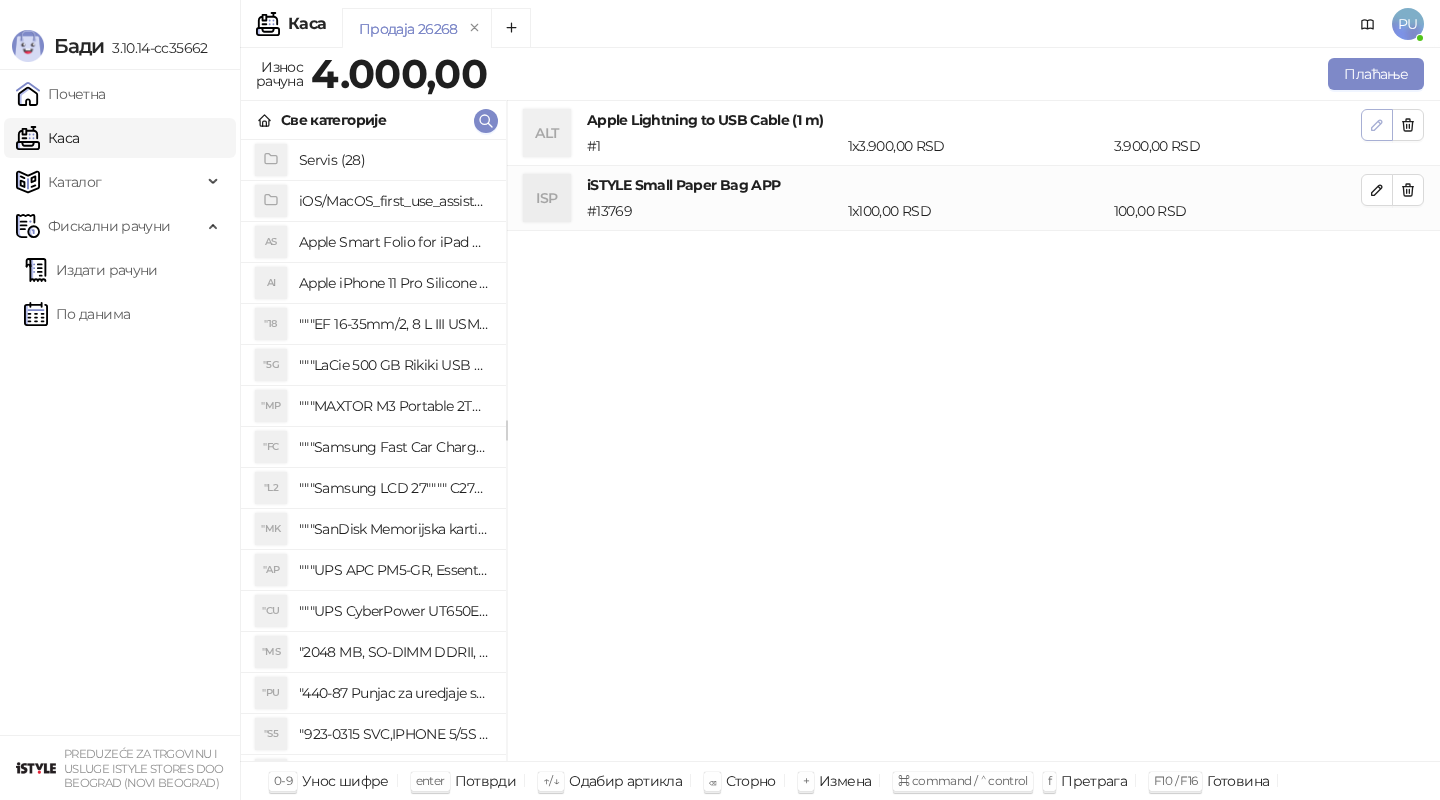 click at bounding box center (1377, 125) 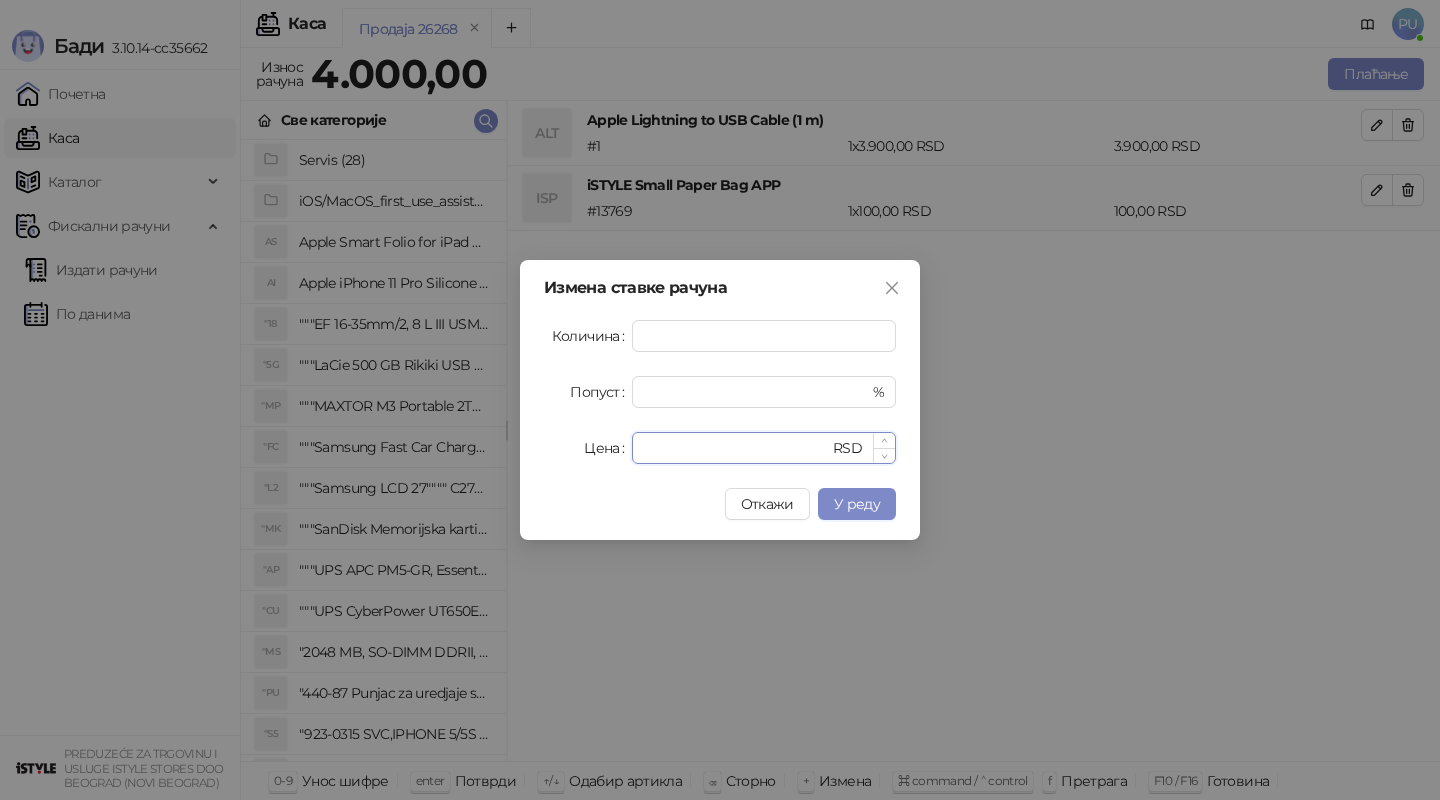 click on "****" at bounding box center [736, 448] 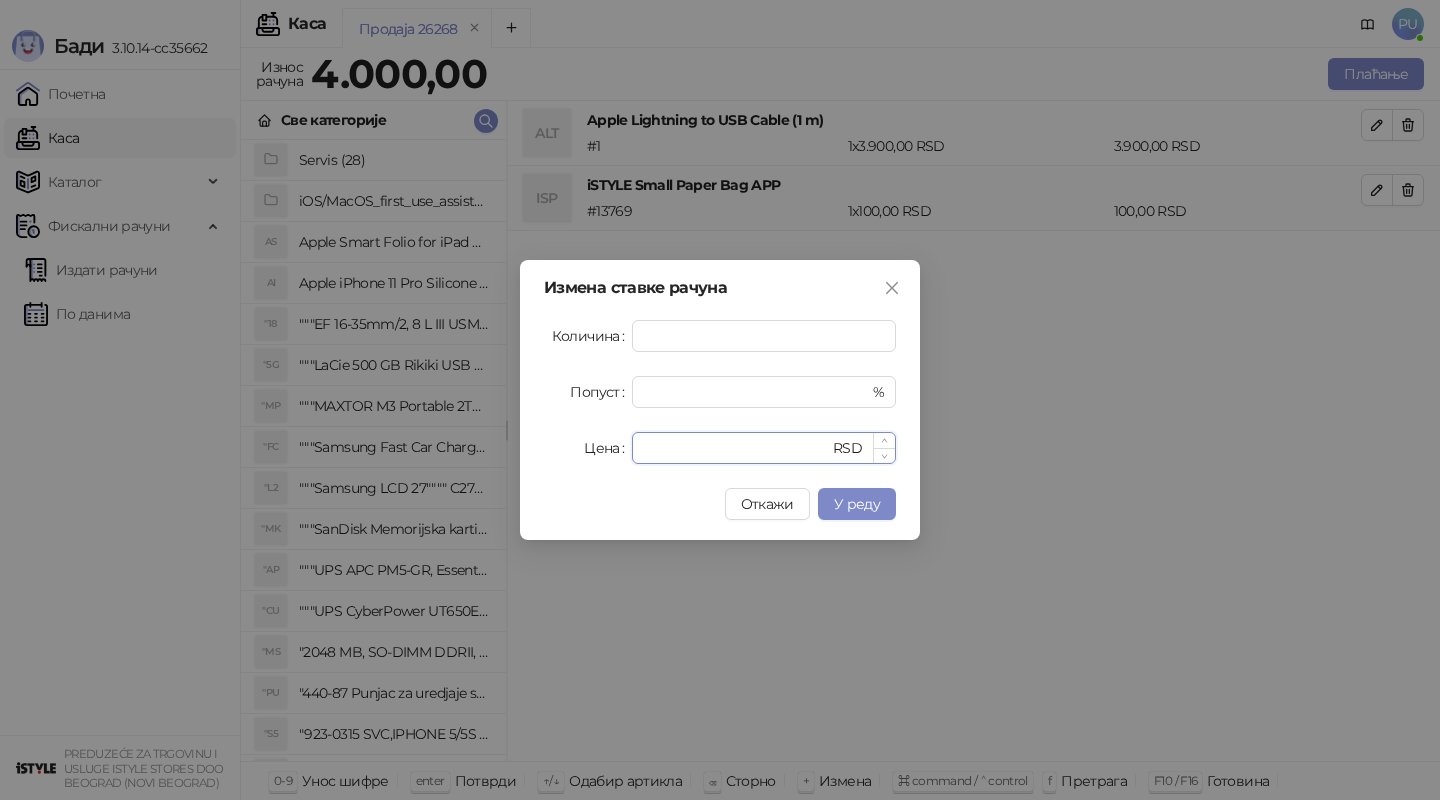 type on "****" 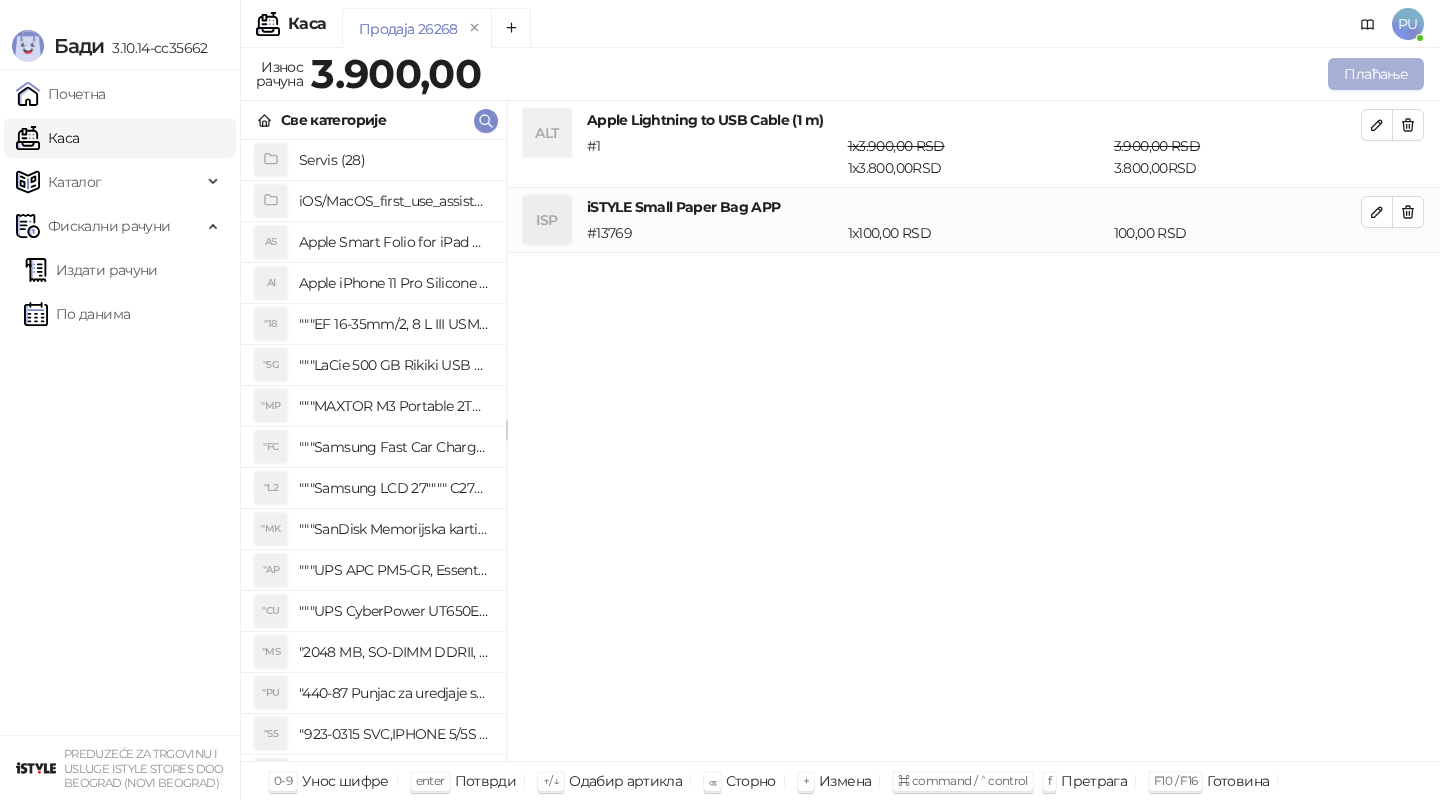 click on "Плаћање" at bounding box center [1376, 74] 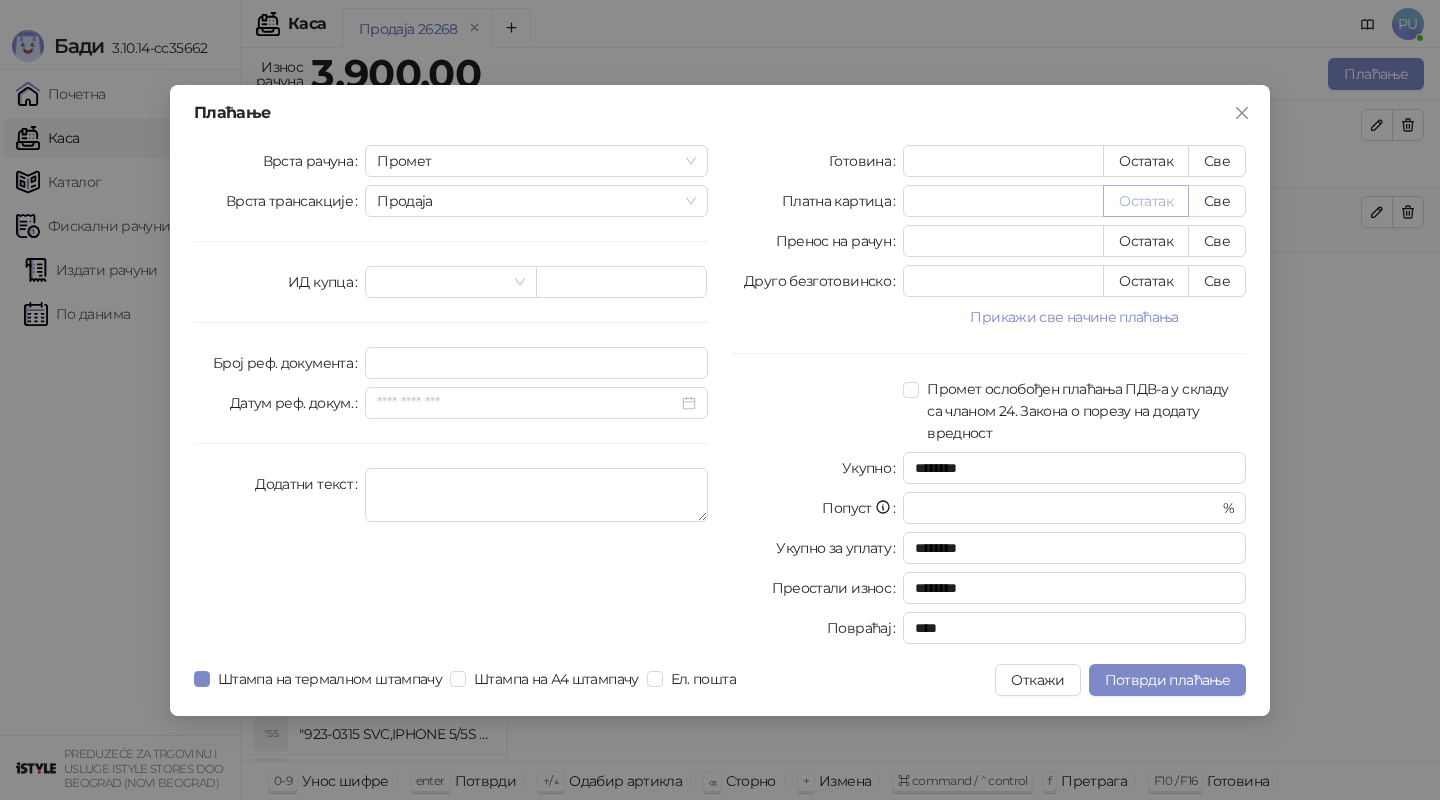 click on "Остатак" at bounding box center (1146, 201) 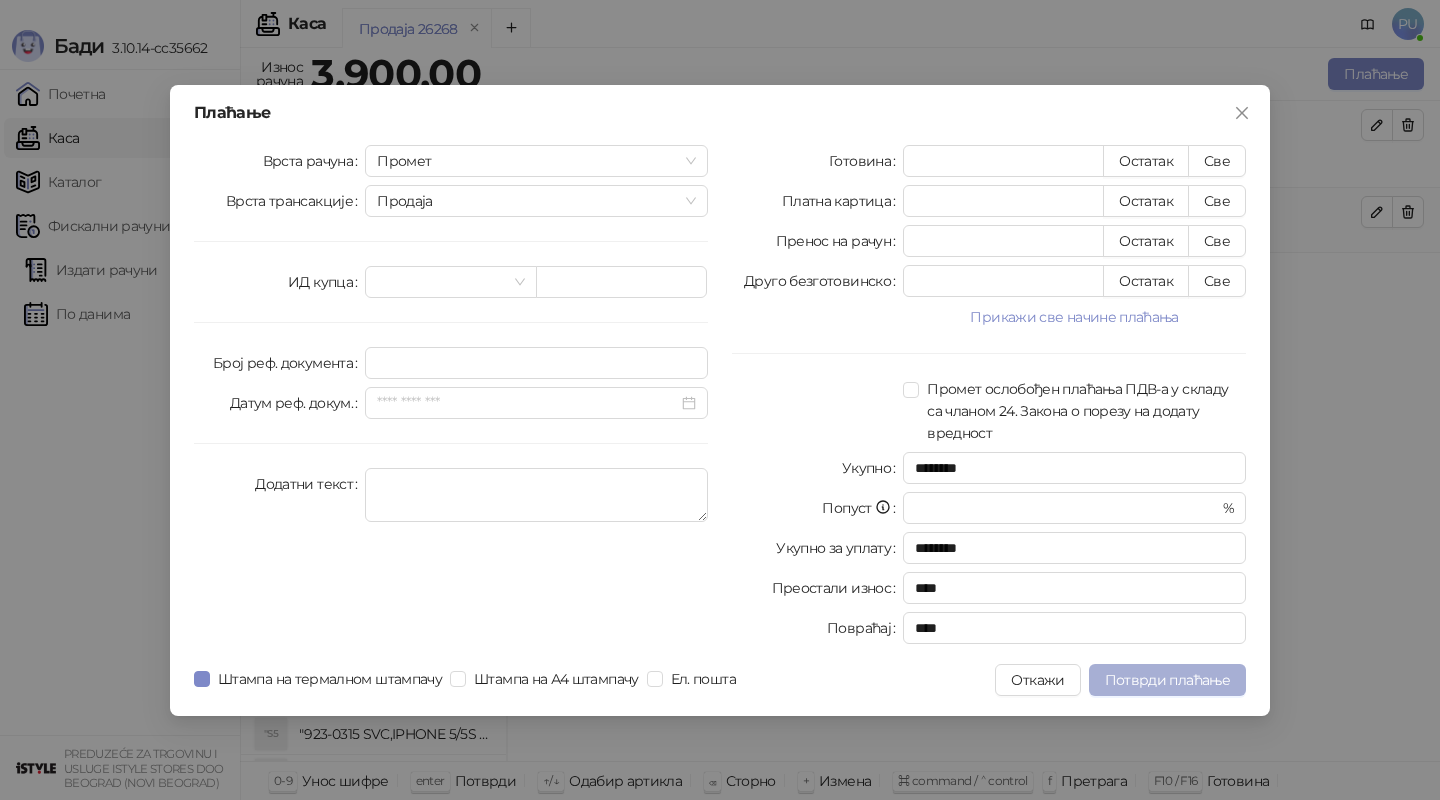 click on "Потврди плаћање" at bounding box center [1167, 680] 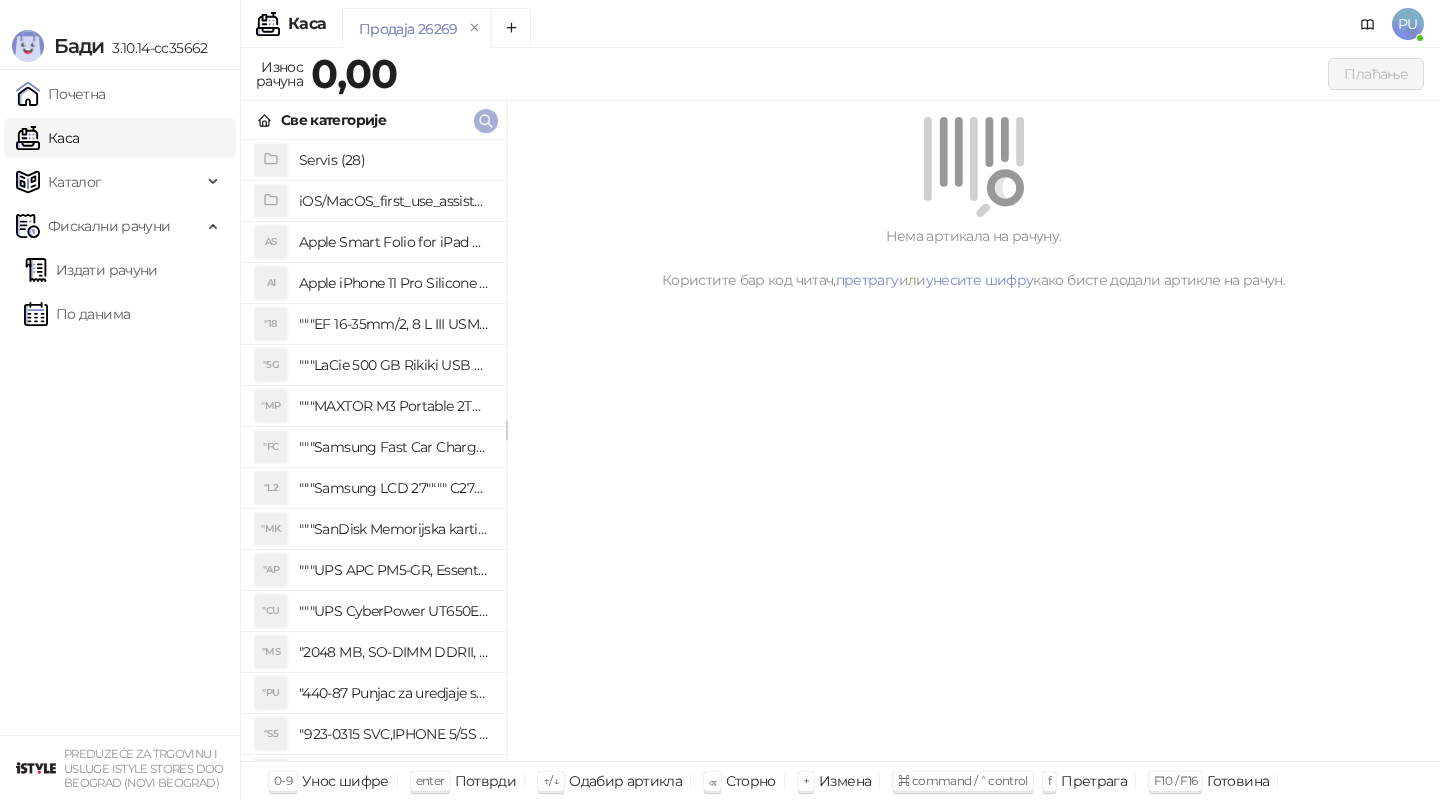 click 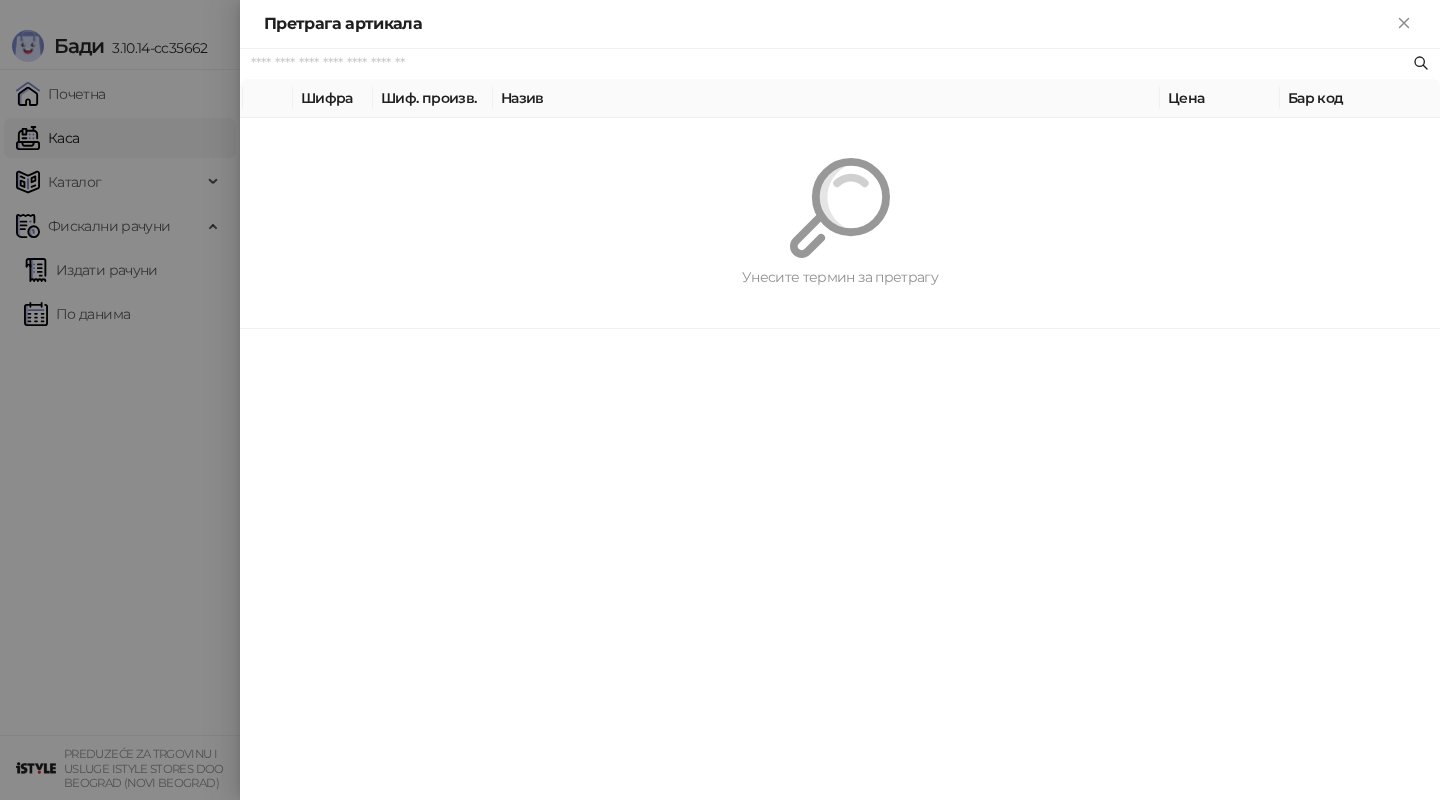 paste on "*********" 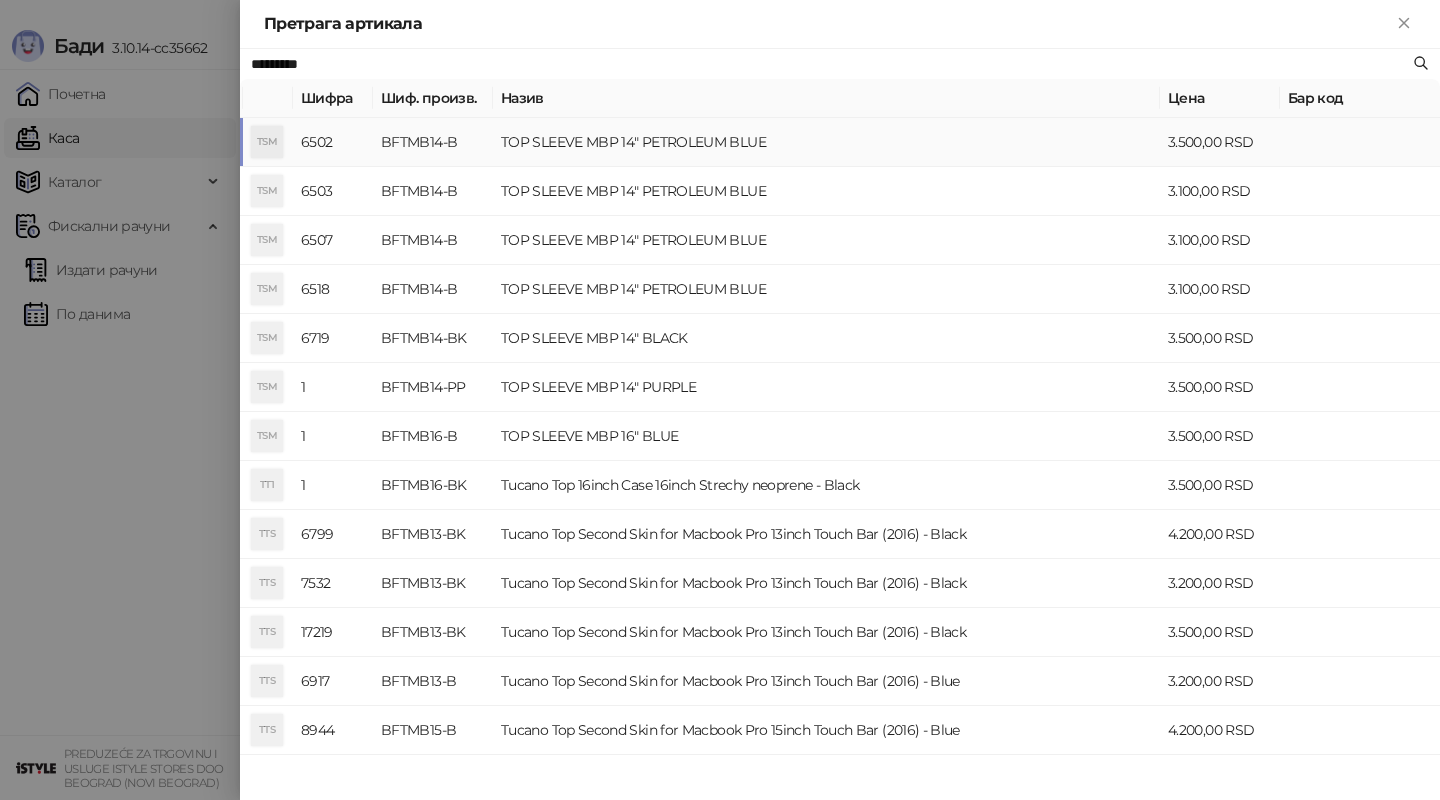 type on "*********" 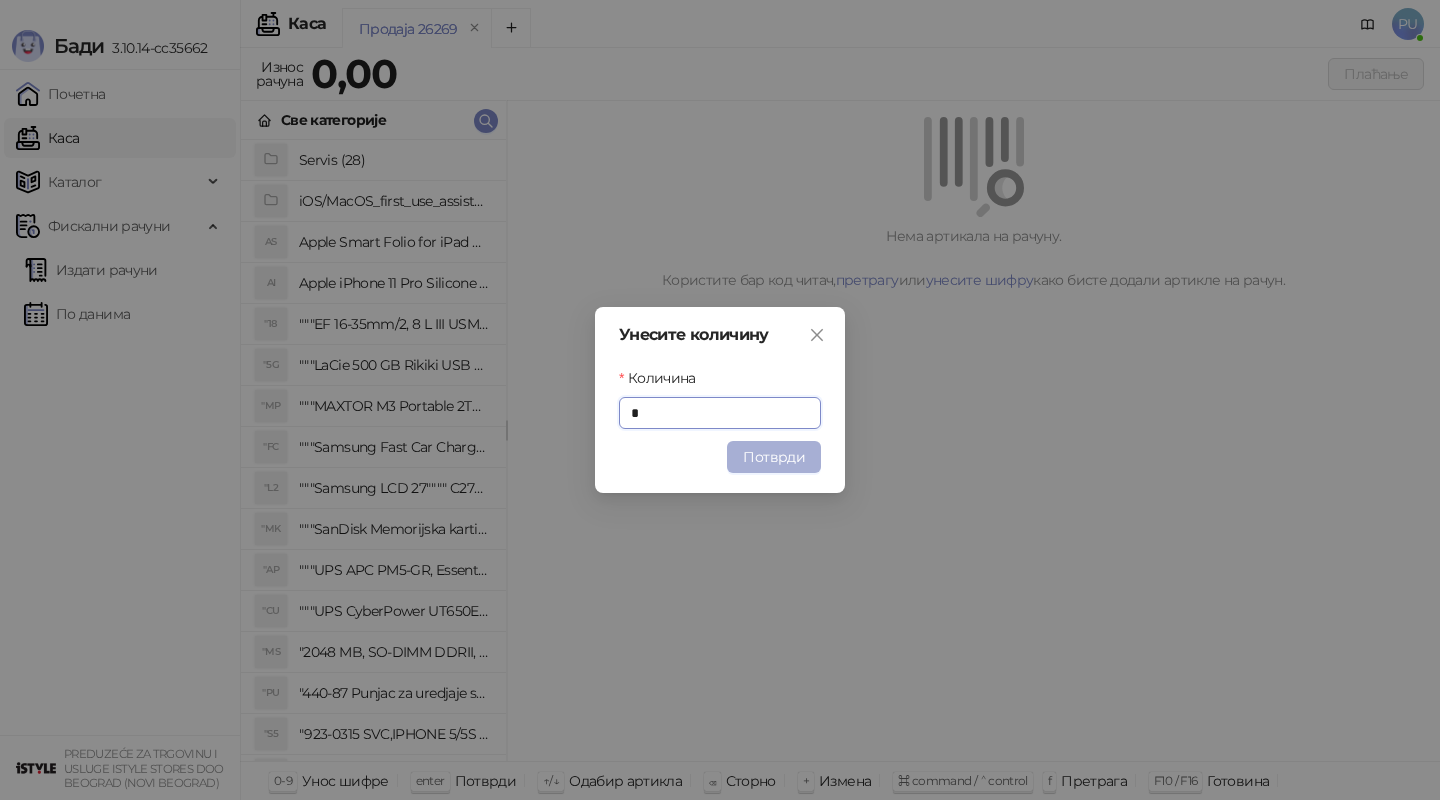 click on "Потврди" at bounding box center [774, 457] 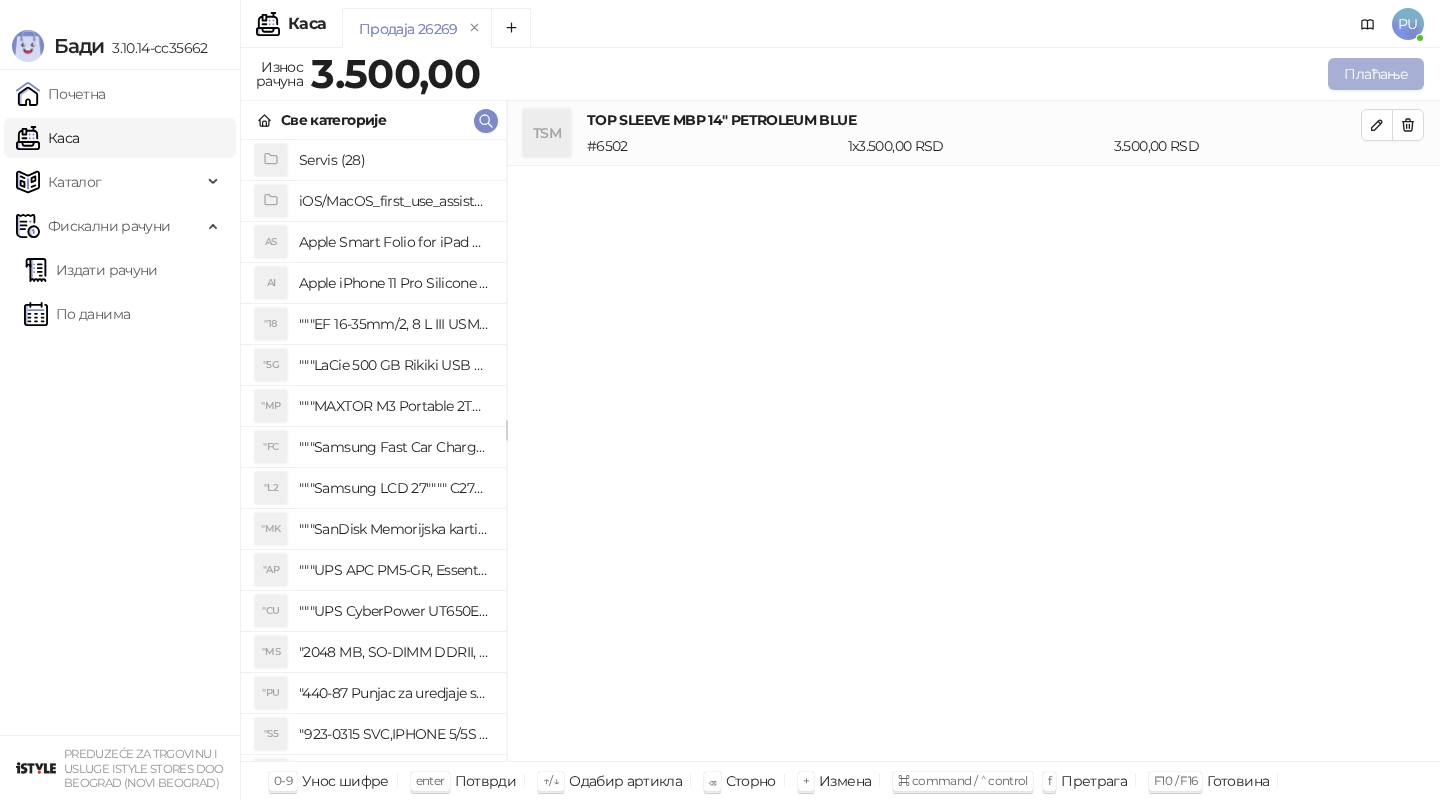 click on "Плаћање" at bounding box center (1376, 74) 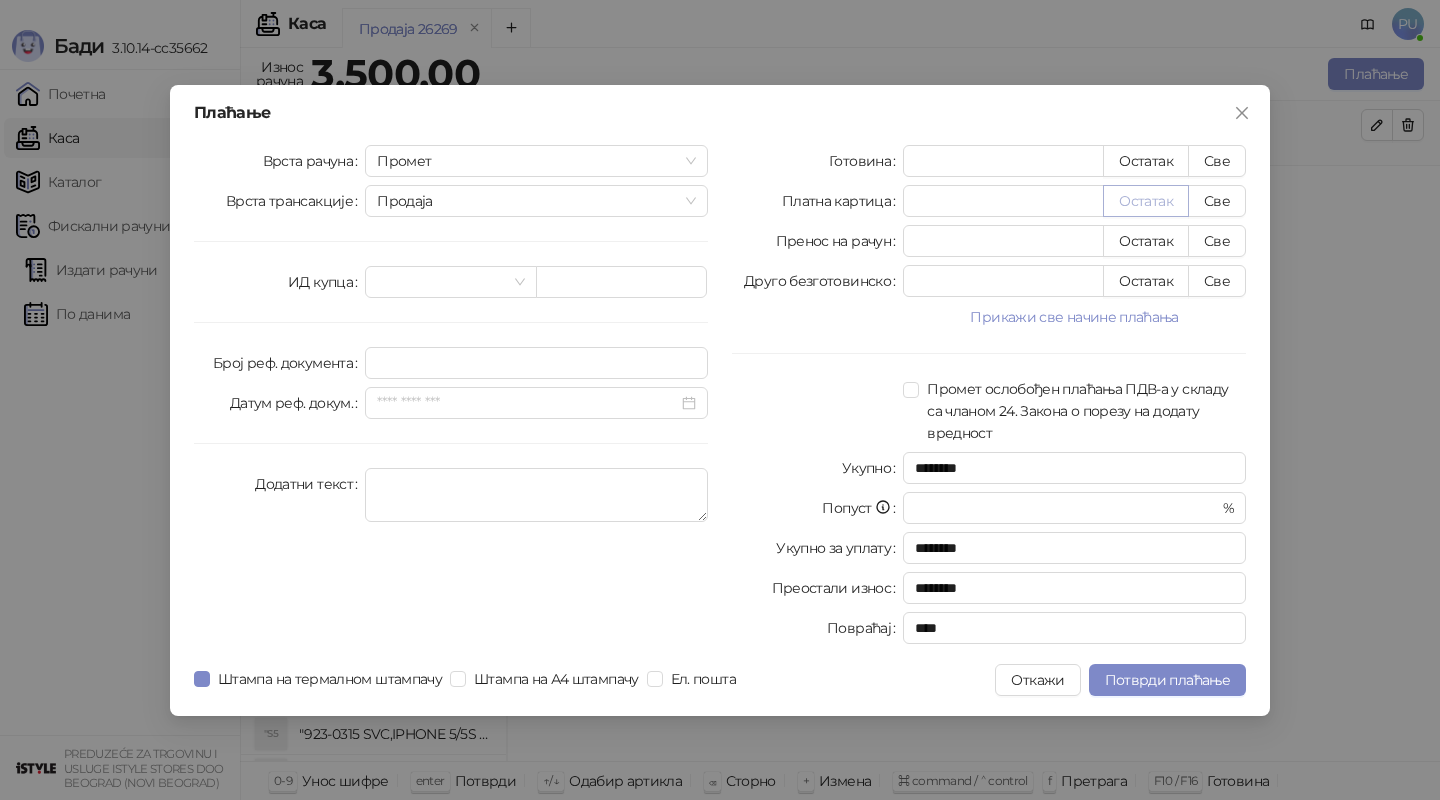 click on "Остатак" at bounding box center [1146, 201] 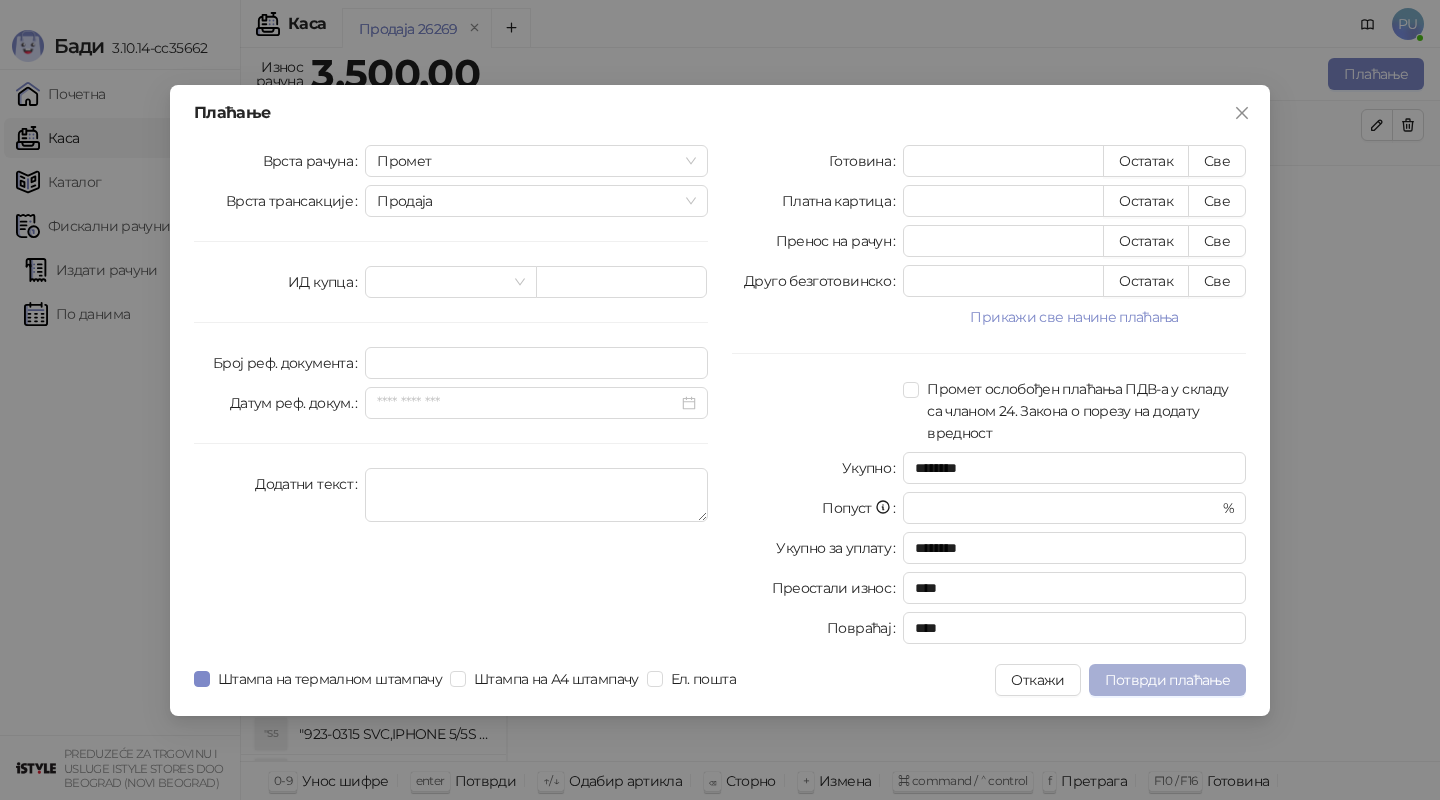 click on "Потврди плаћање" at bounding box center [1167, 680] 